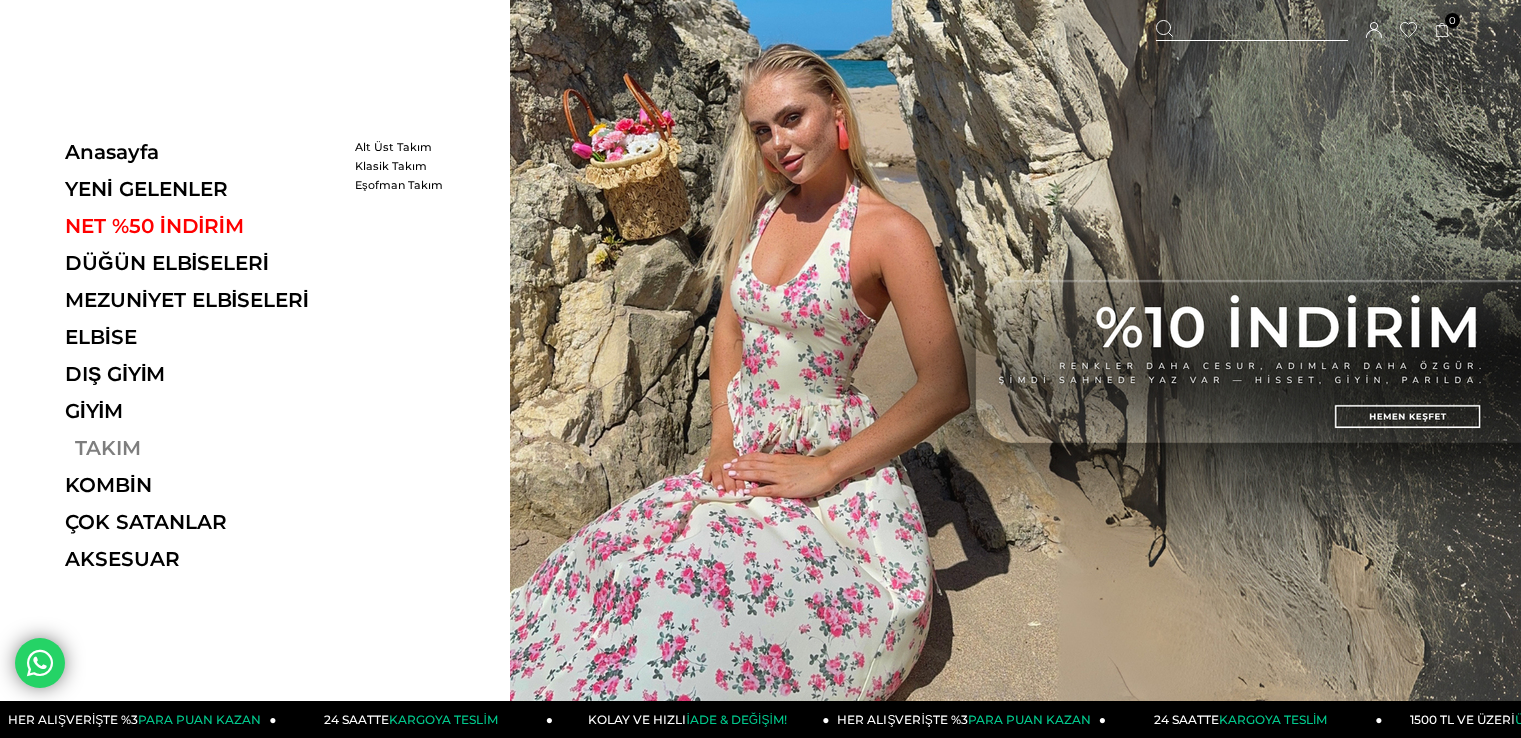 scroll, scrollTop: 0, scrollLeft: 0, axis: both 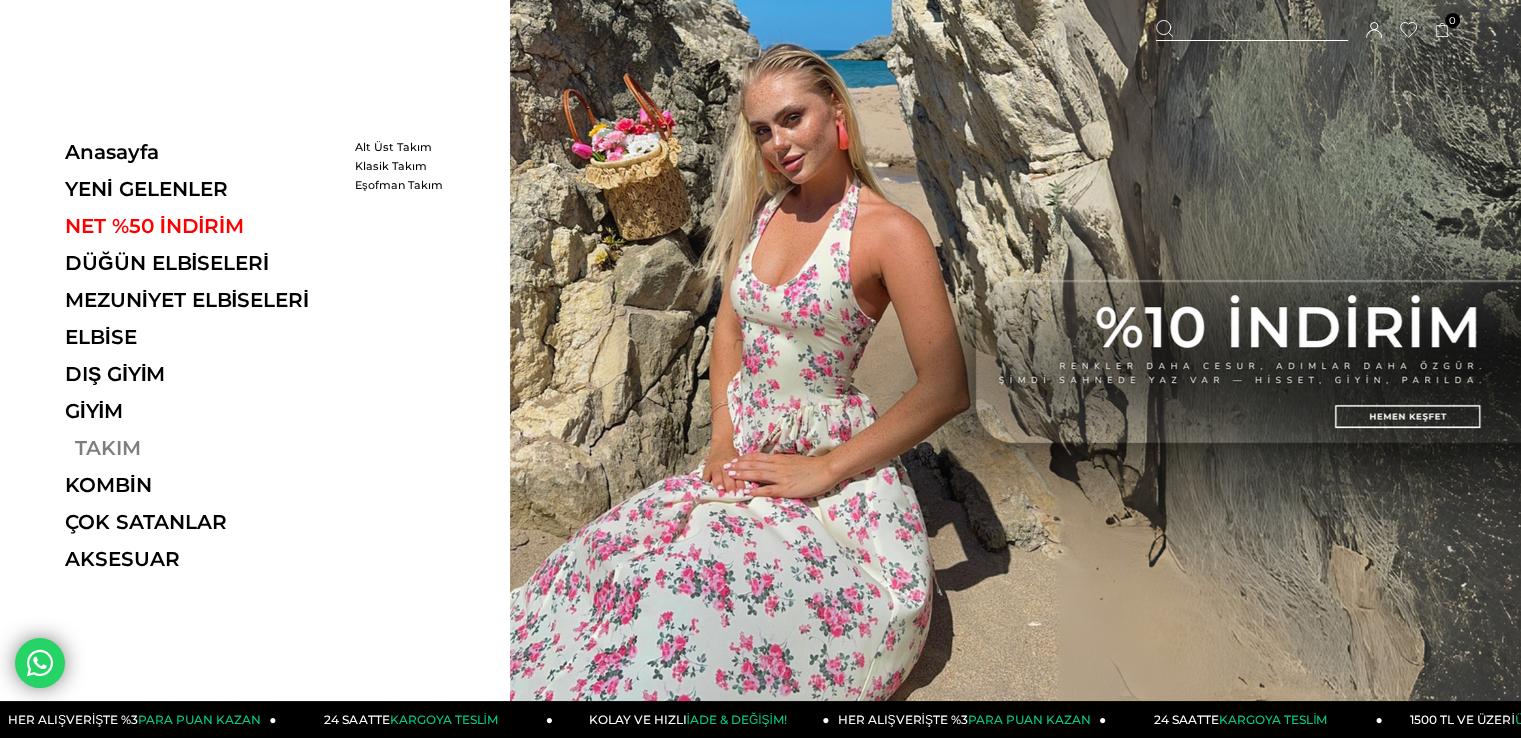 click on "TAKIM" at bounding box center [202, 448] 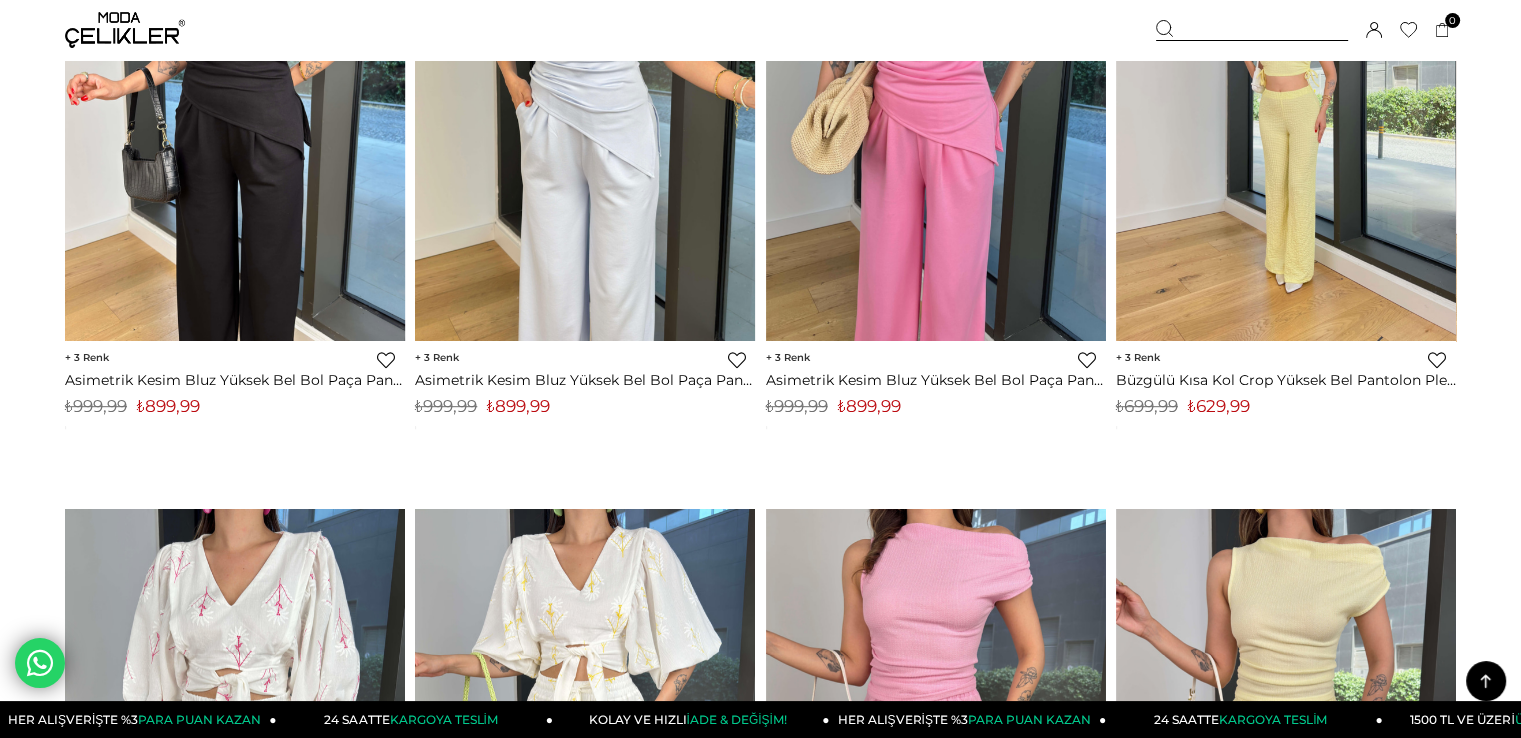 scroll, scrollTop: 1300, scrollLeft: 0, axis: vertical 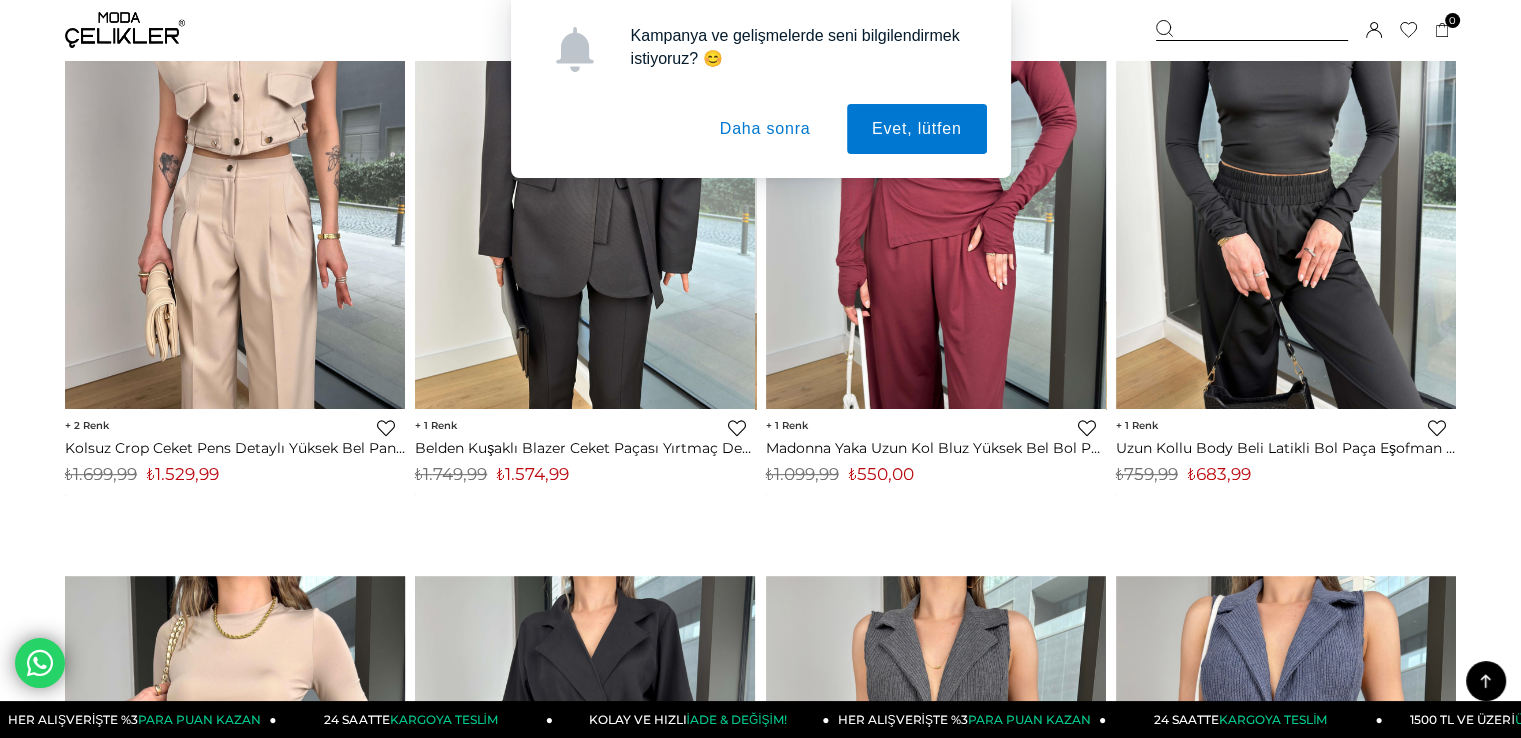 click on "Daha sonra" at bounding box center [765, 129] 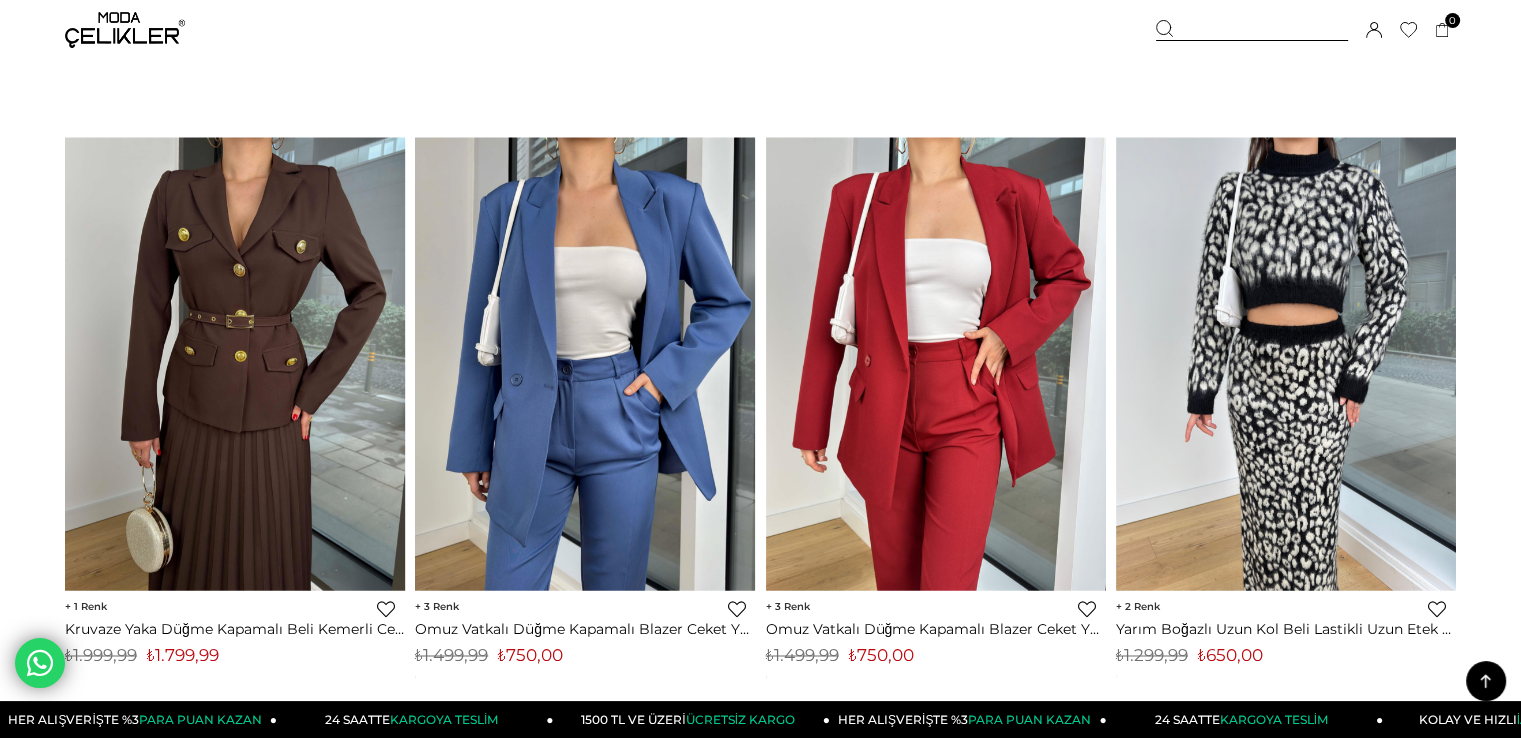 scroll, scrollTop: 10900, scrollLeft: 0, axis: vertical 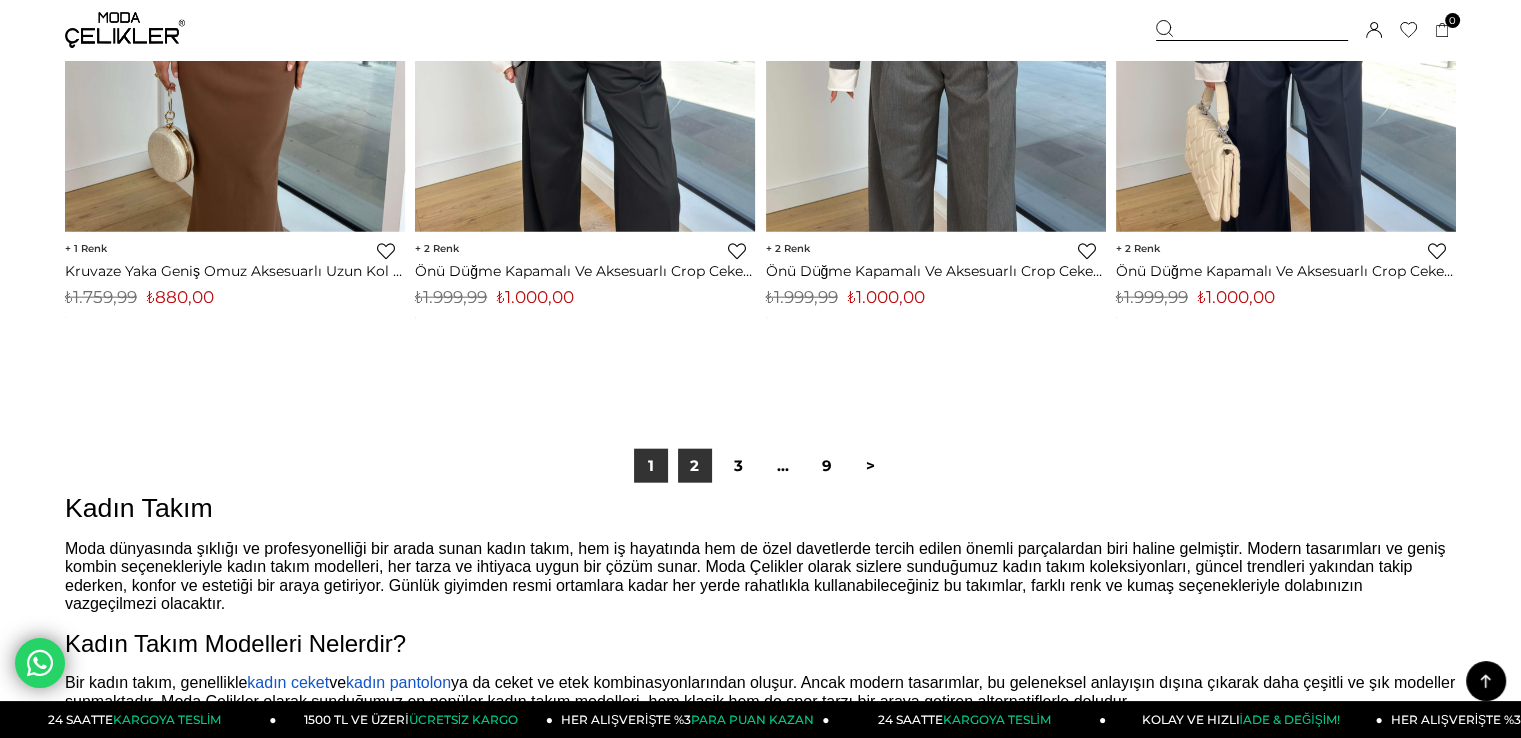 click on "2" at bounding box center [695, 466] 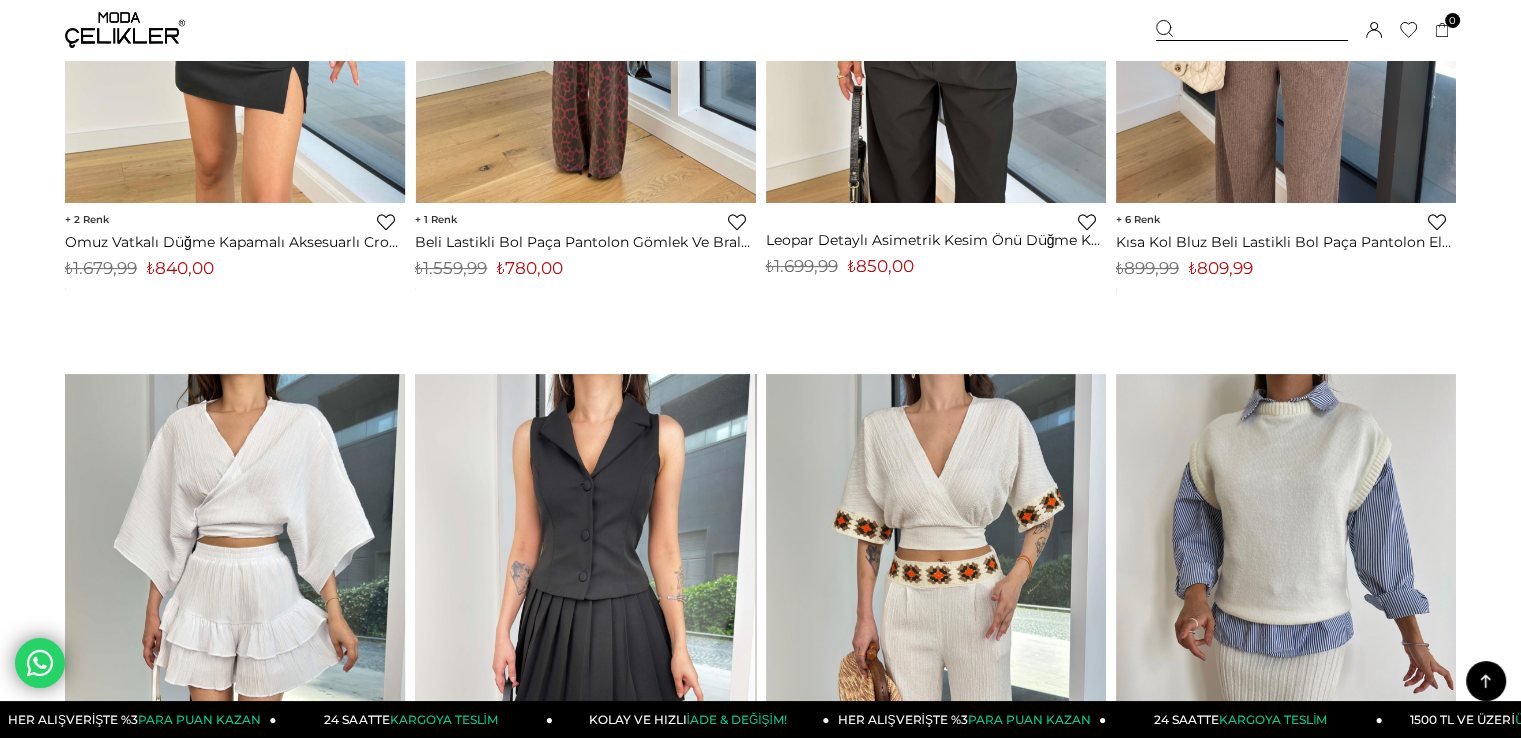 scroll, scrollTop: 400, scrollLeft: 0, axis: vertical 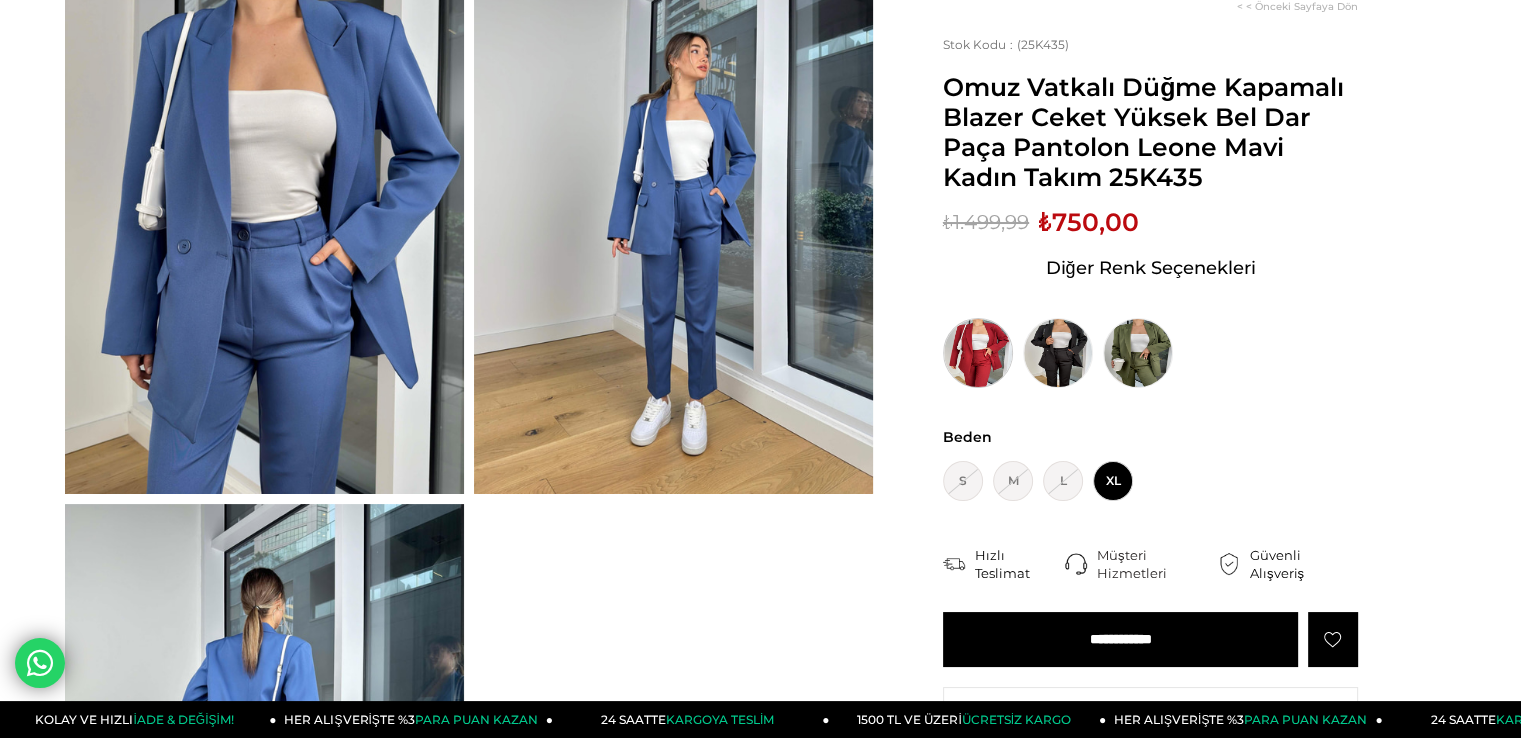 click at bounding box center [978, 353] 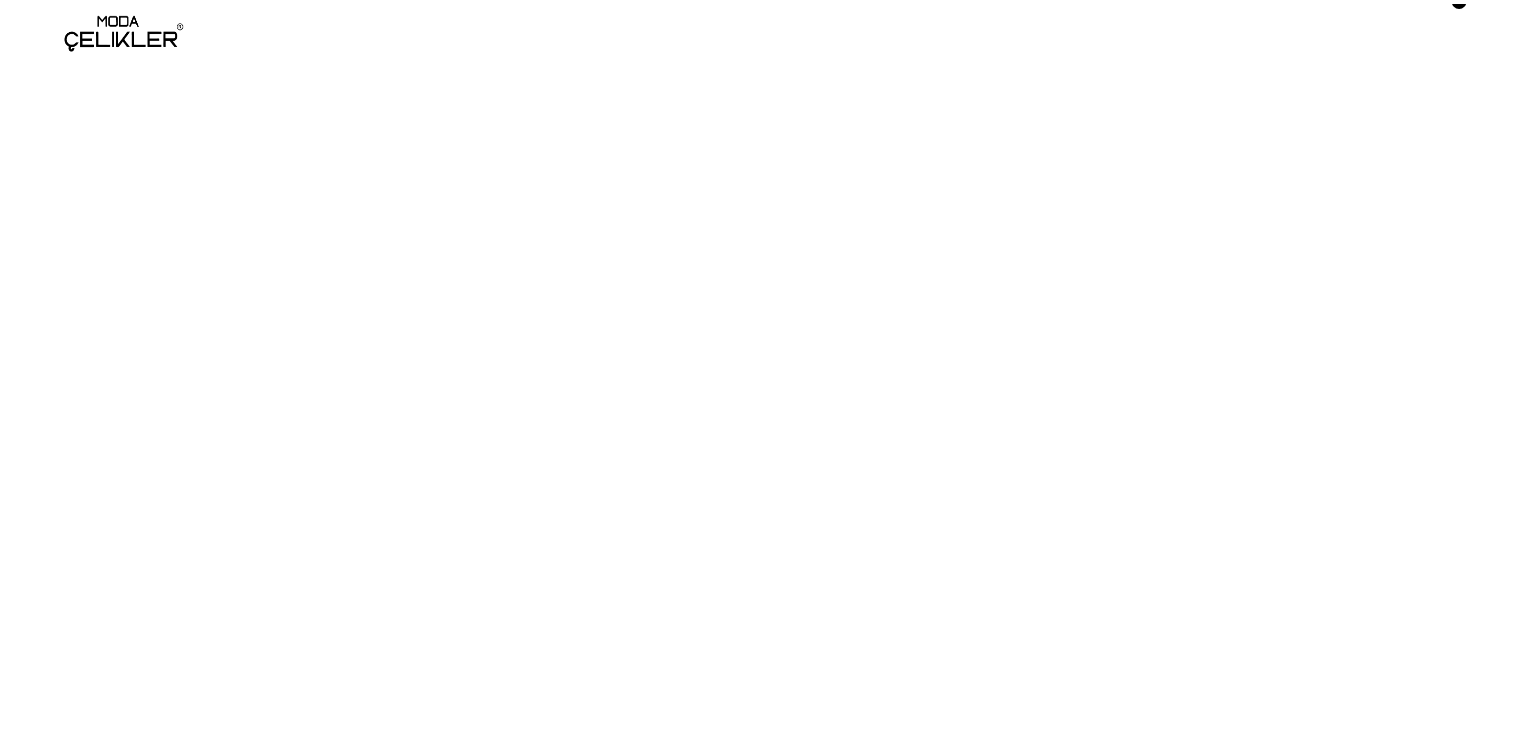 scroll, scrollTop: 0, scrollLeft: 0, axis: both 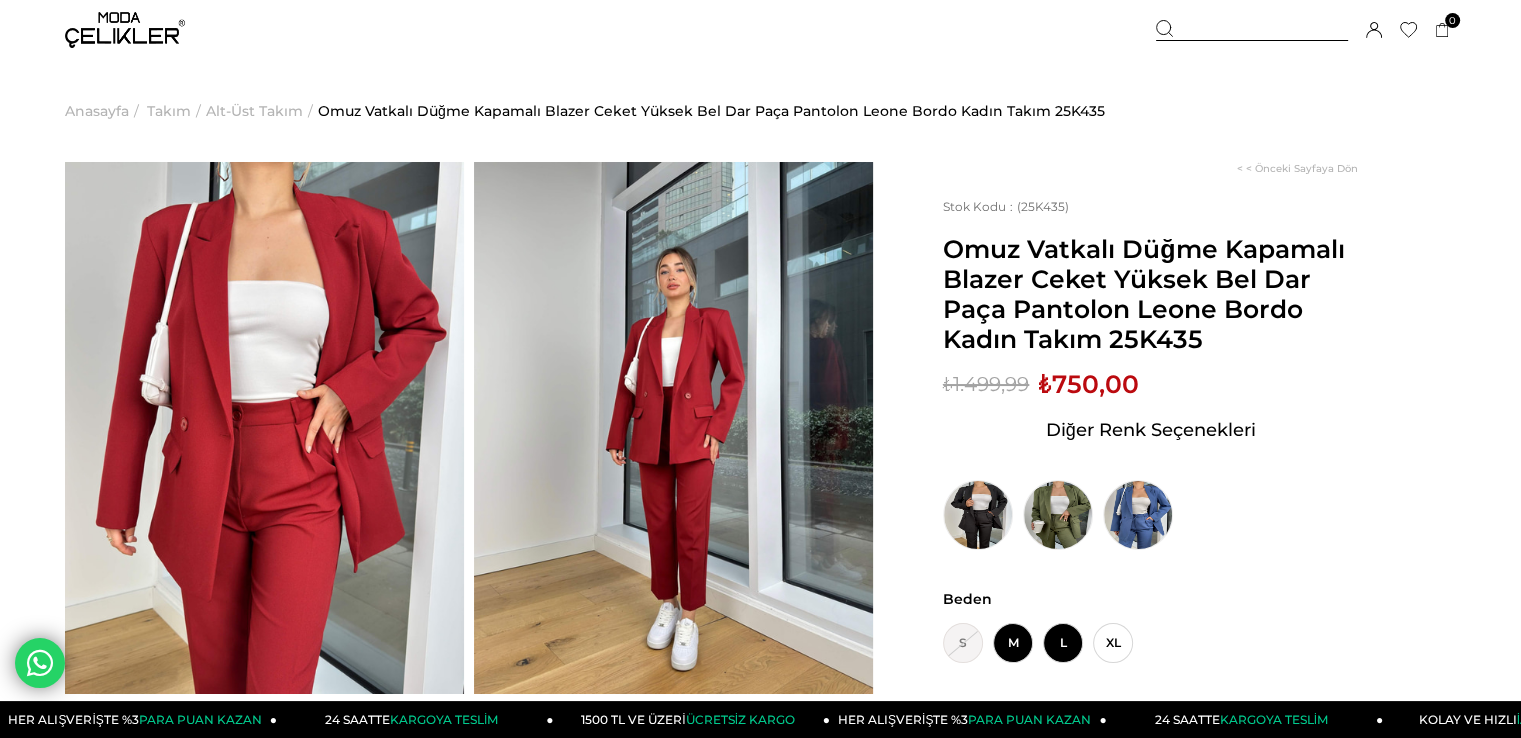 click on "L" at bounding box center [1063, 643] 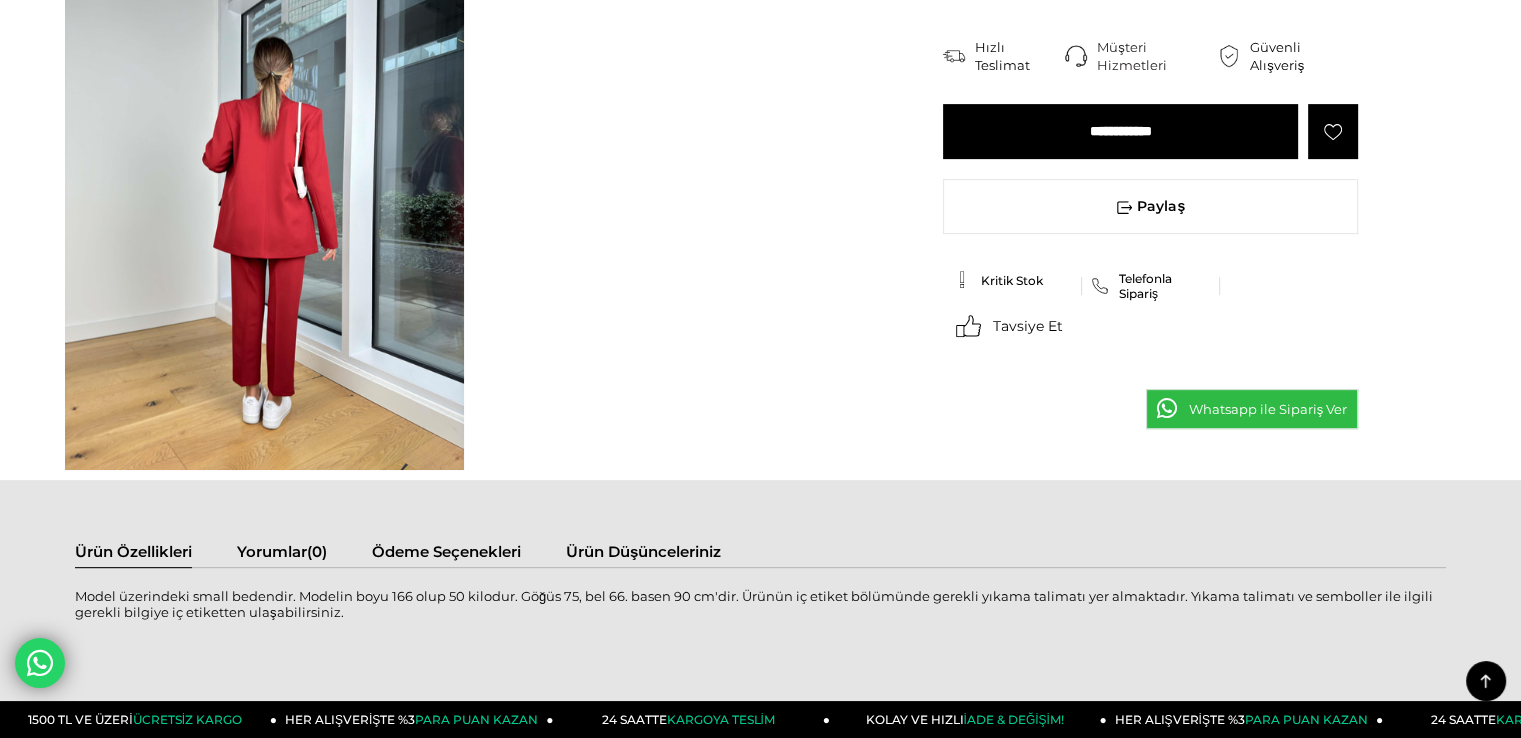scroll, scrollTop: 800, scrollLeft: 0, axis: vertical 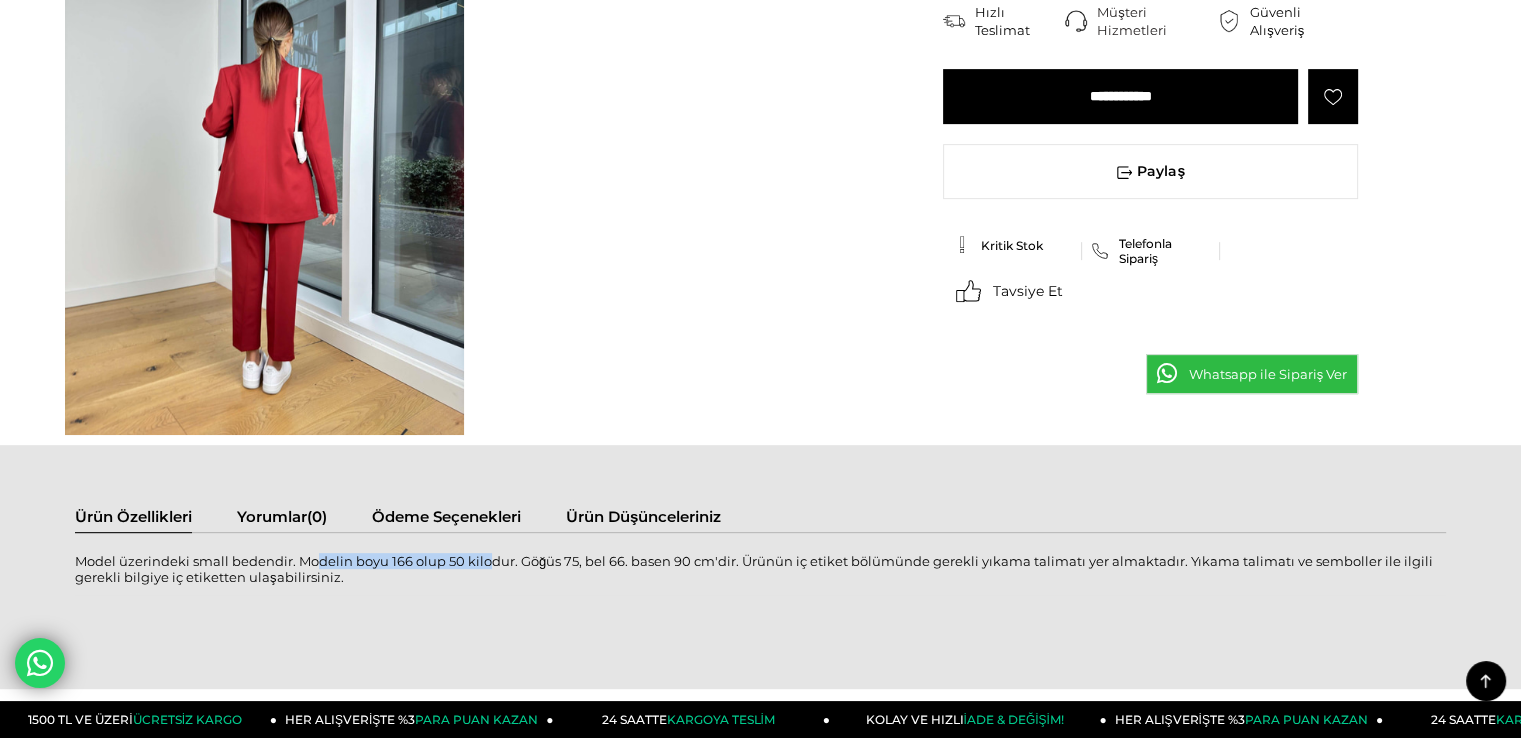 drag, startPoint x: 303, startPoint y: 567, endPoint x: 490, endPoint y: 557, distance: 187.26718 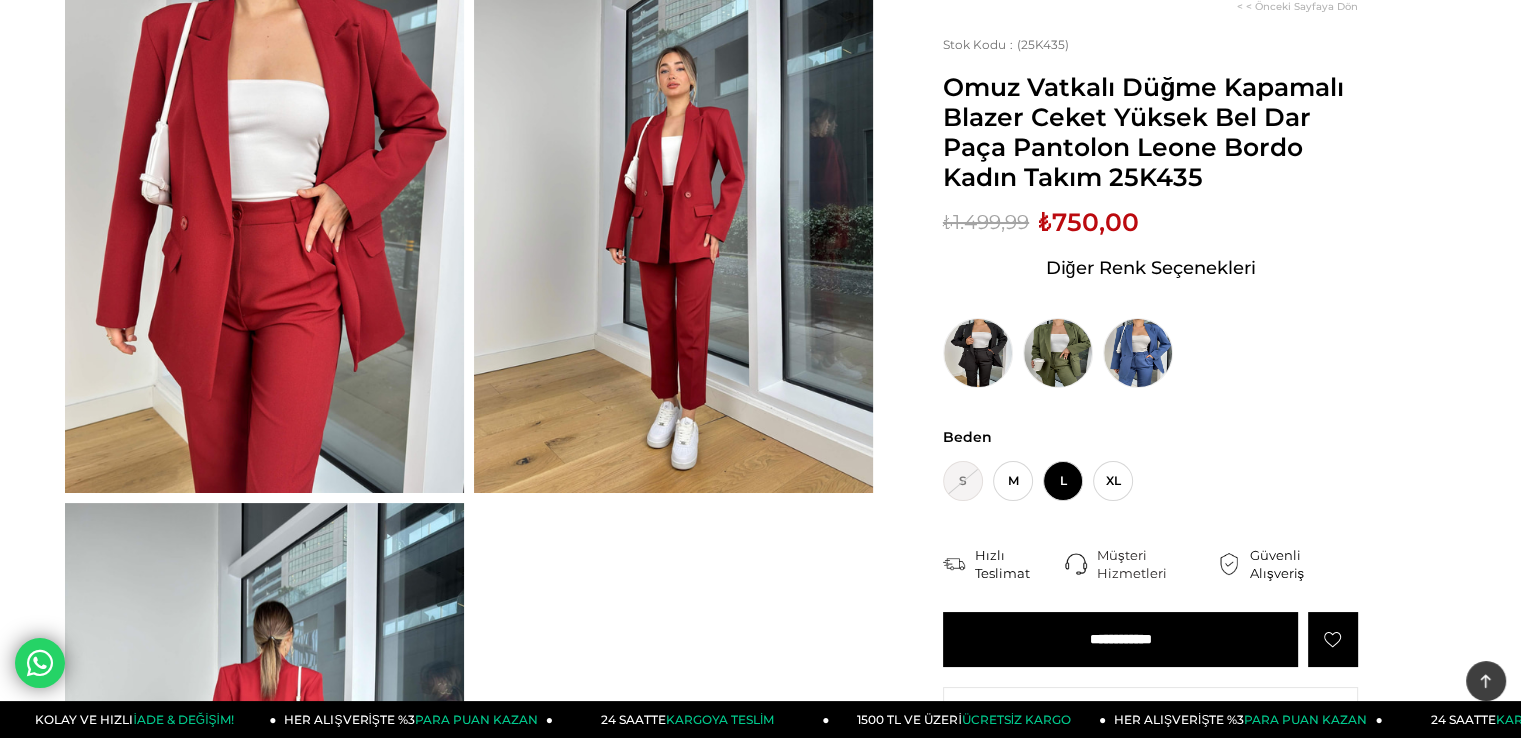 scroll, scrollTop: 200, scrollLeft: 0, axis: vertical 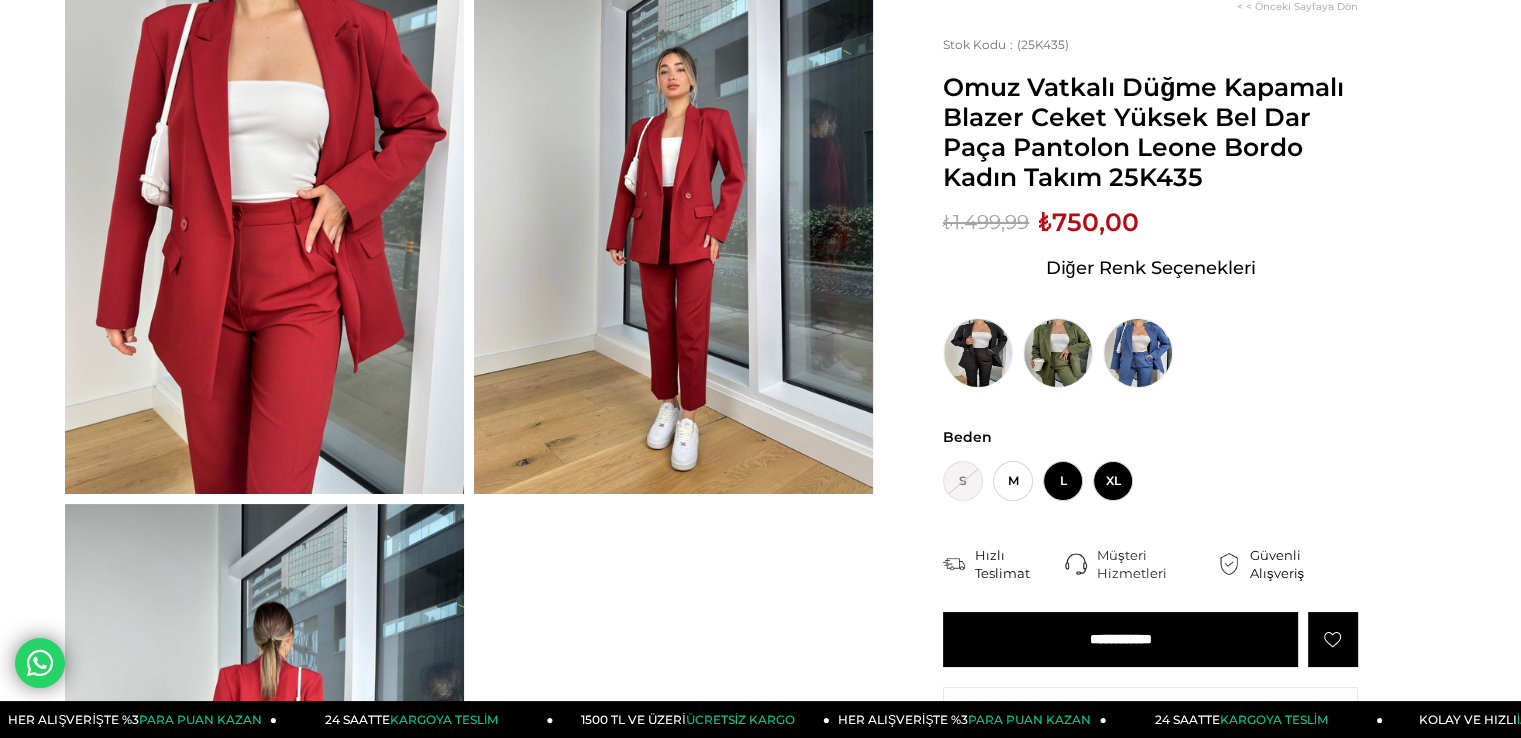 click on "XL" at bounding box center [1113, 481] 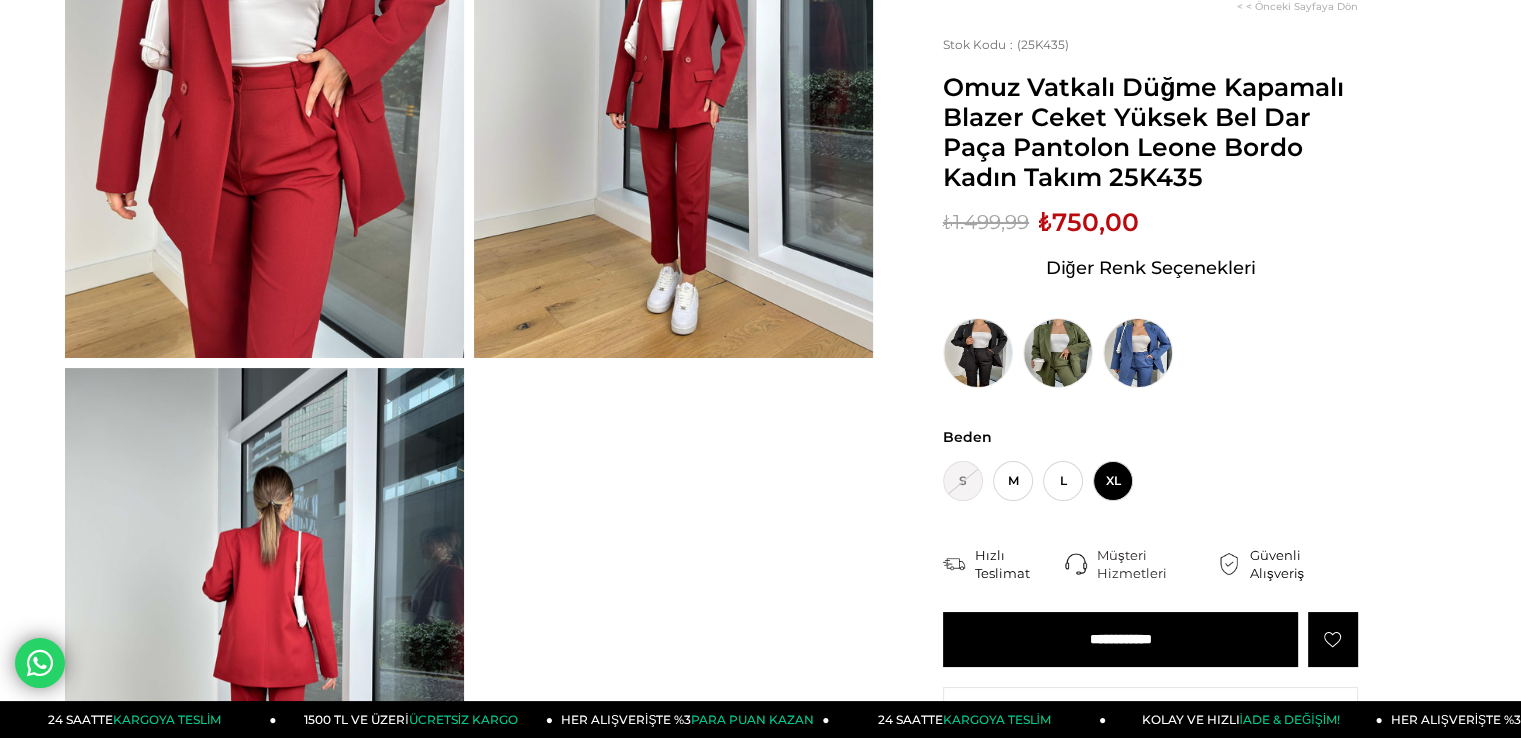 scroll, scrollTop: 500, scrollLeft: 0, axis: vertical 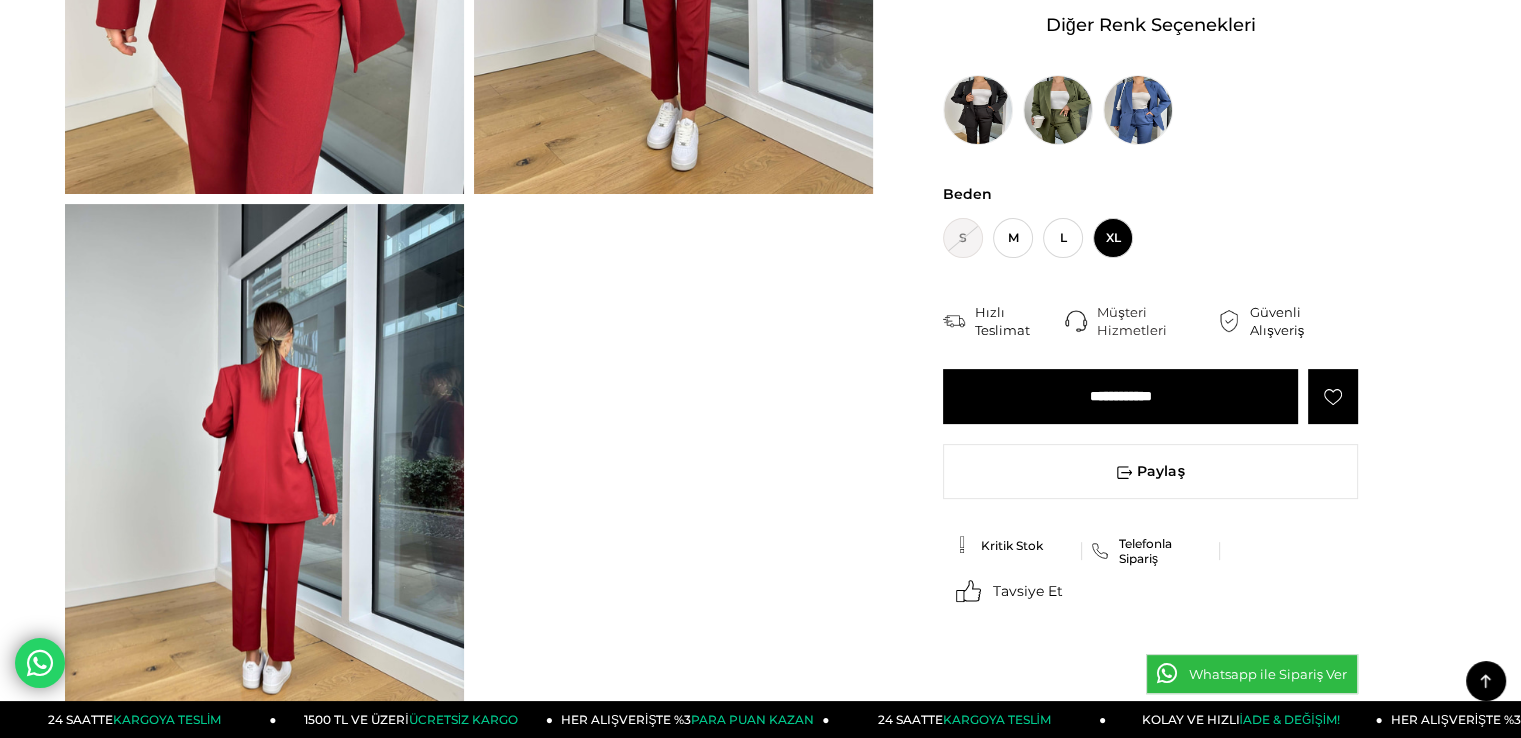 click on "**********" at bounding box center (1120, 396) 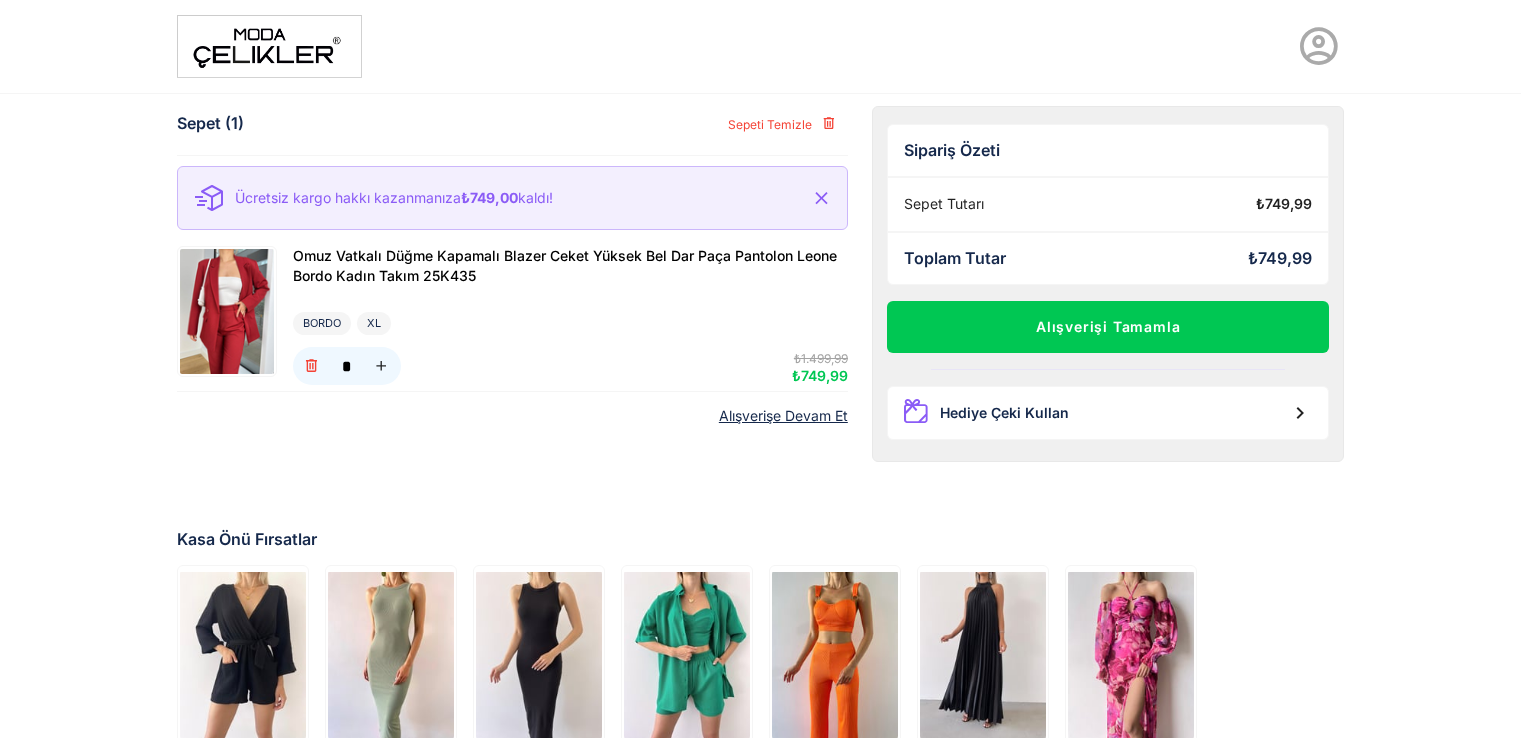 scroll, scrollTop: 0, scrollLeft: 0, axis: both 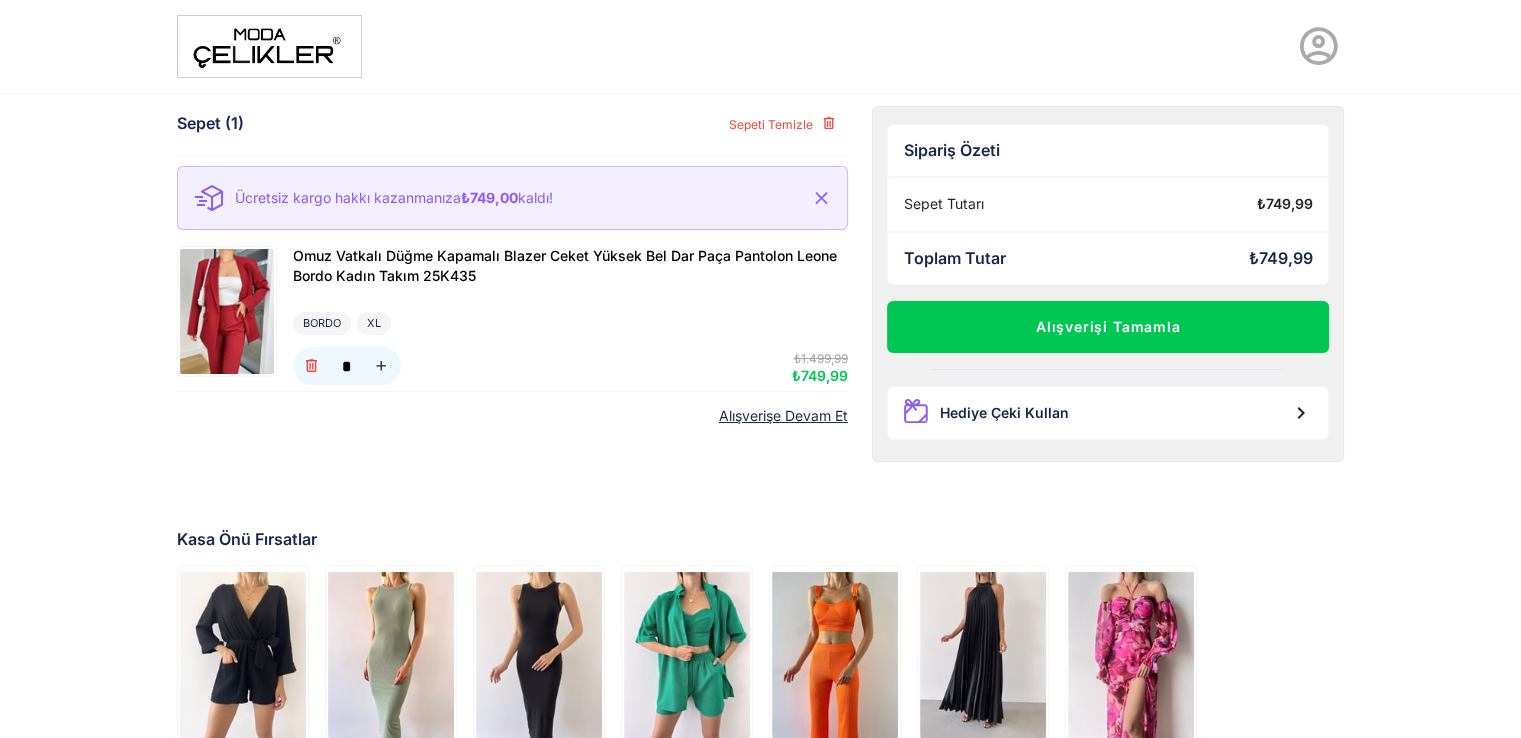 click at bounding box center (269, 46) 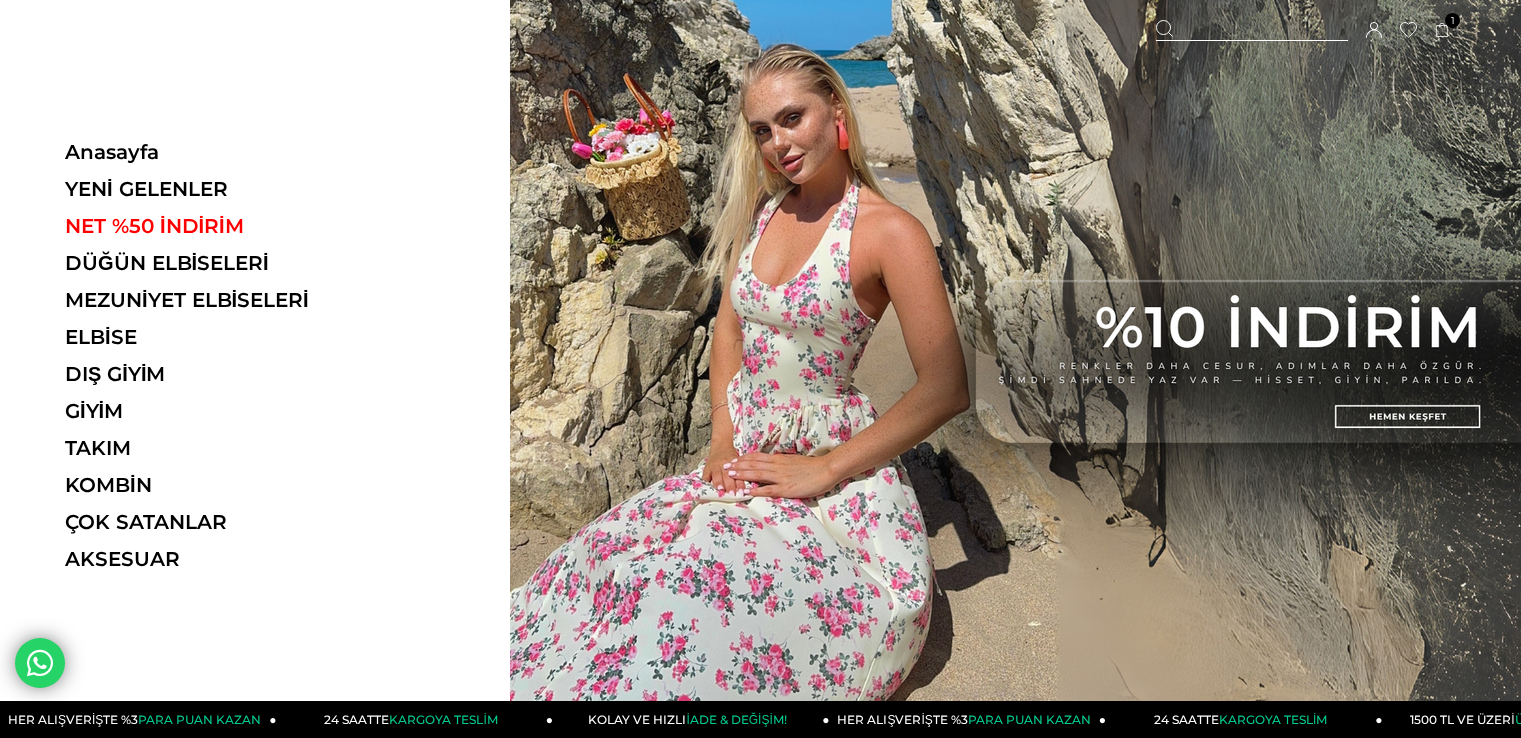 scroll, scrollTop: 0, scrollLeft: 0, axis: both 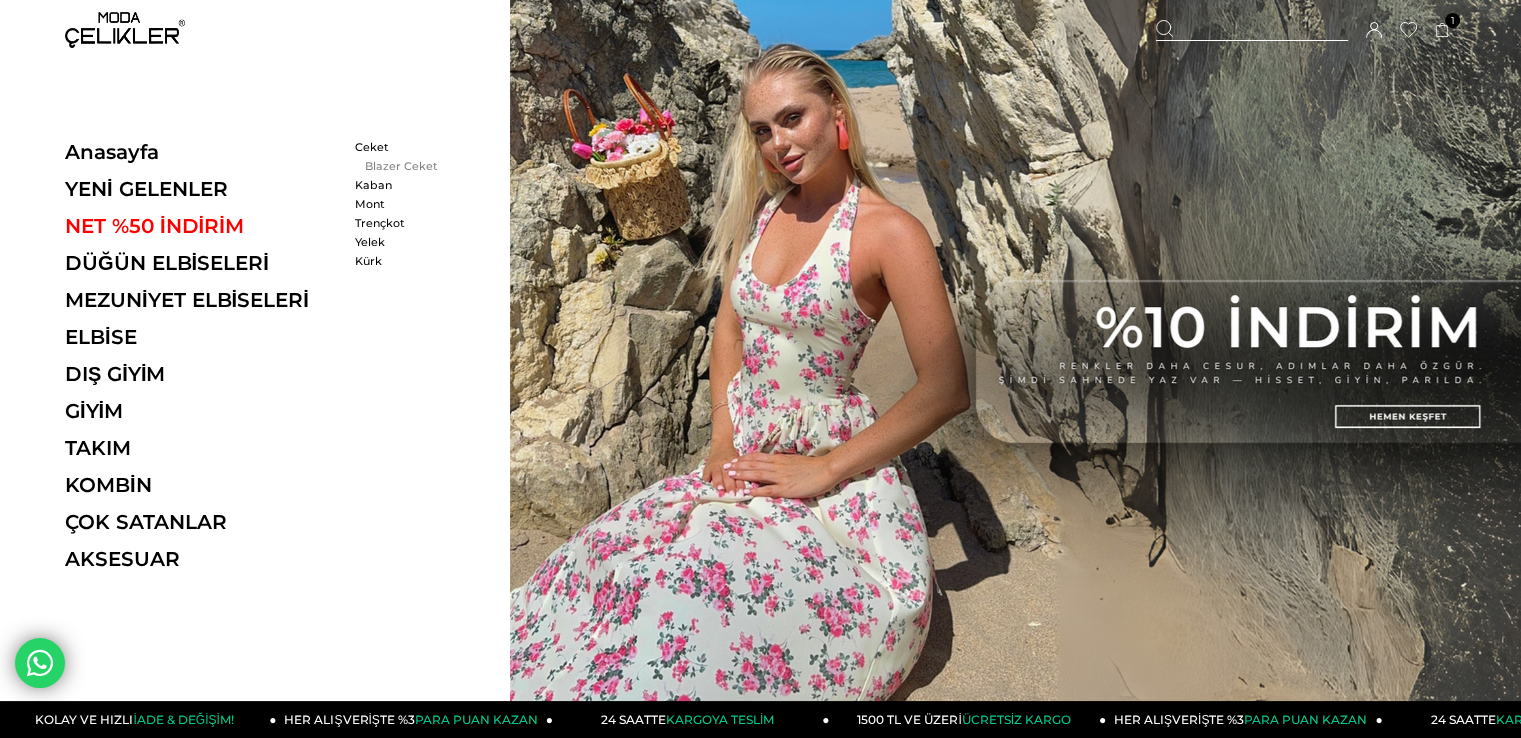 click on "Blazer Ceket" at bounding box center (412, 166) 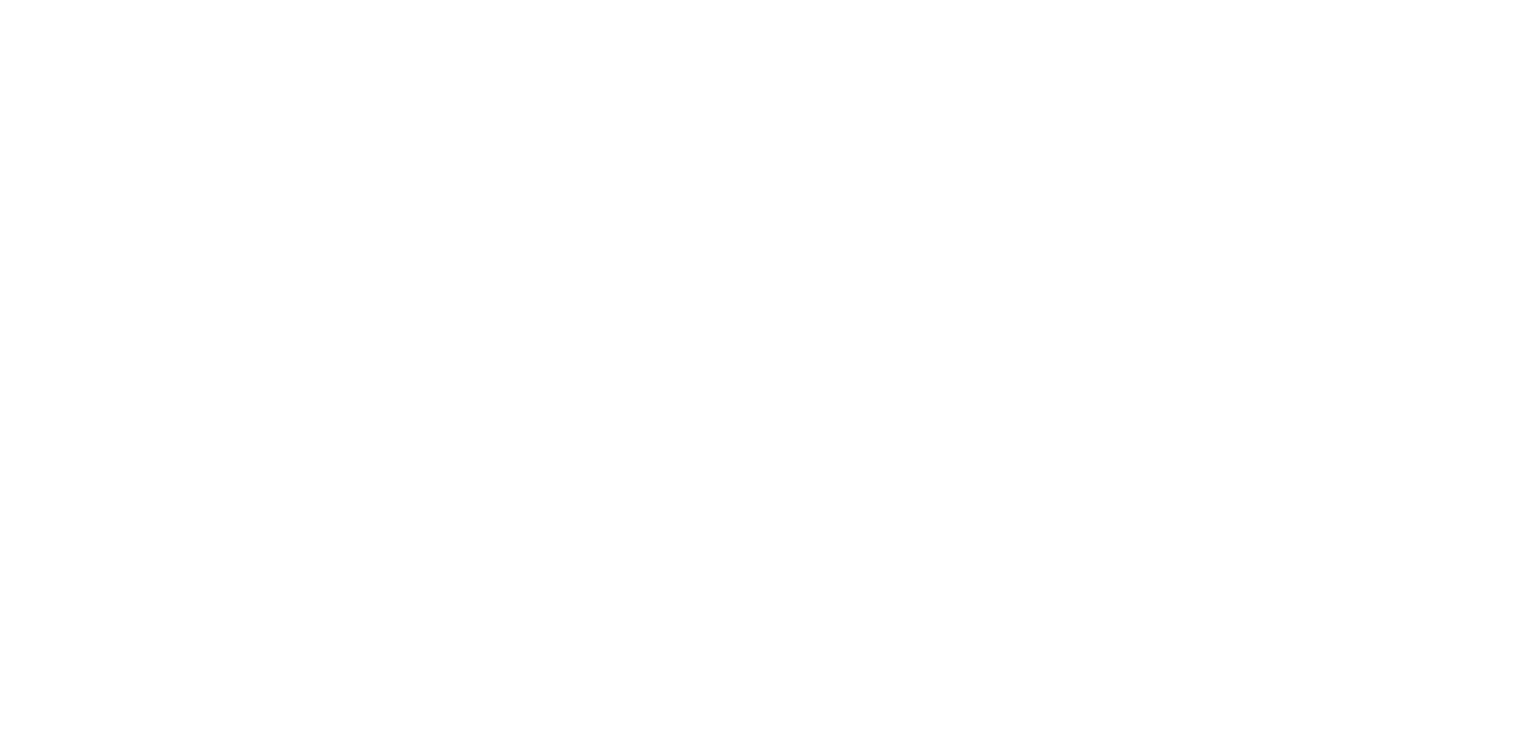 scroll, scrollTop: 0, scrollLeft: 0, axis: both 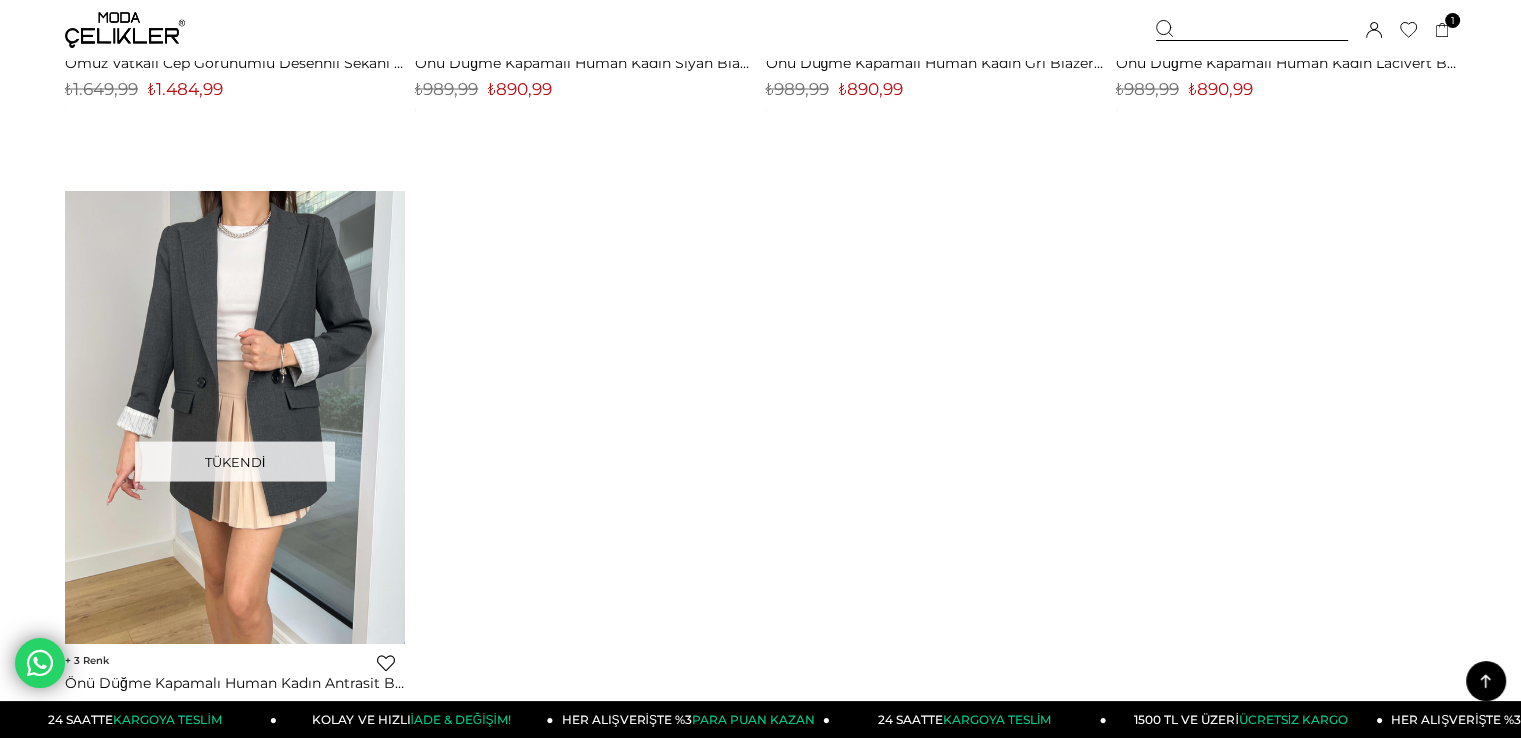click at bounding box center (125, 30) 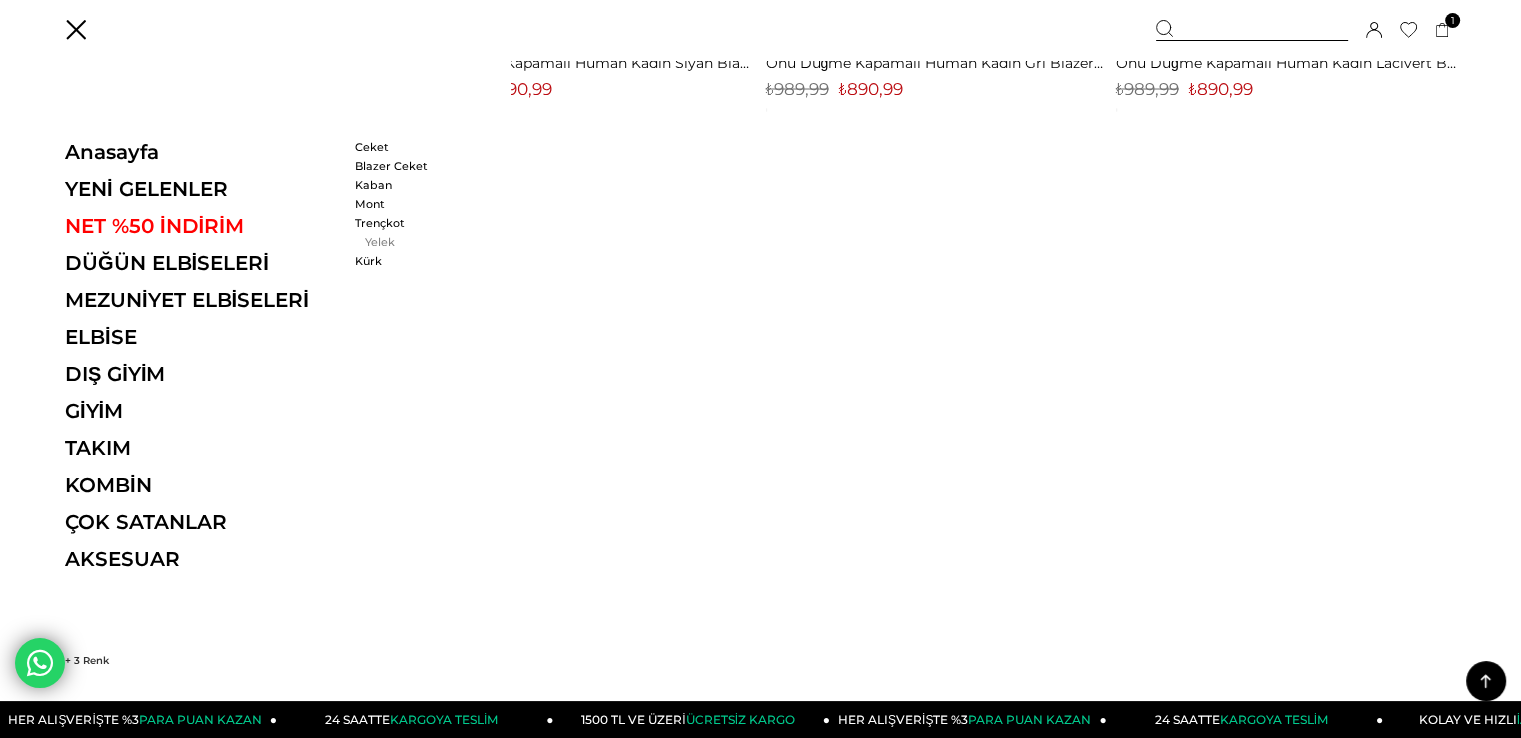 click on "Yelek" at bounding box center (412, 242) 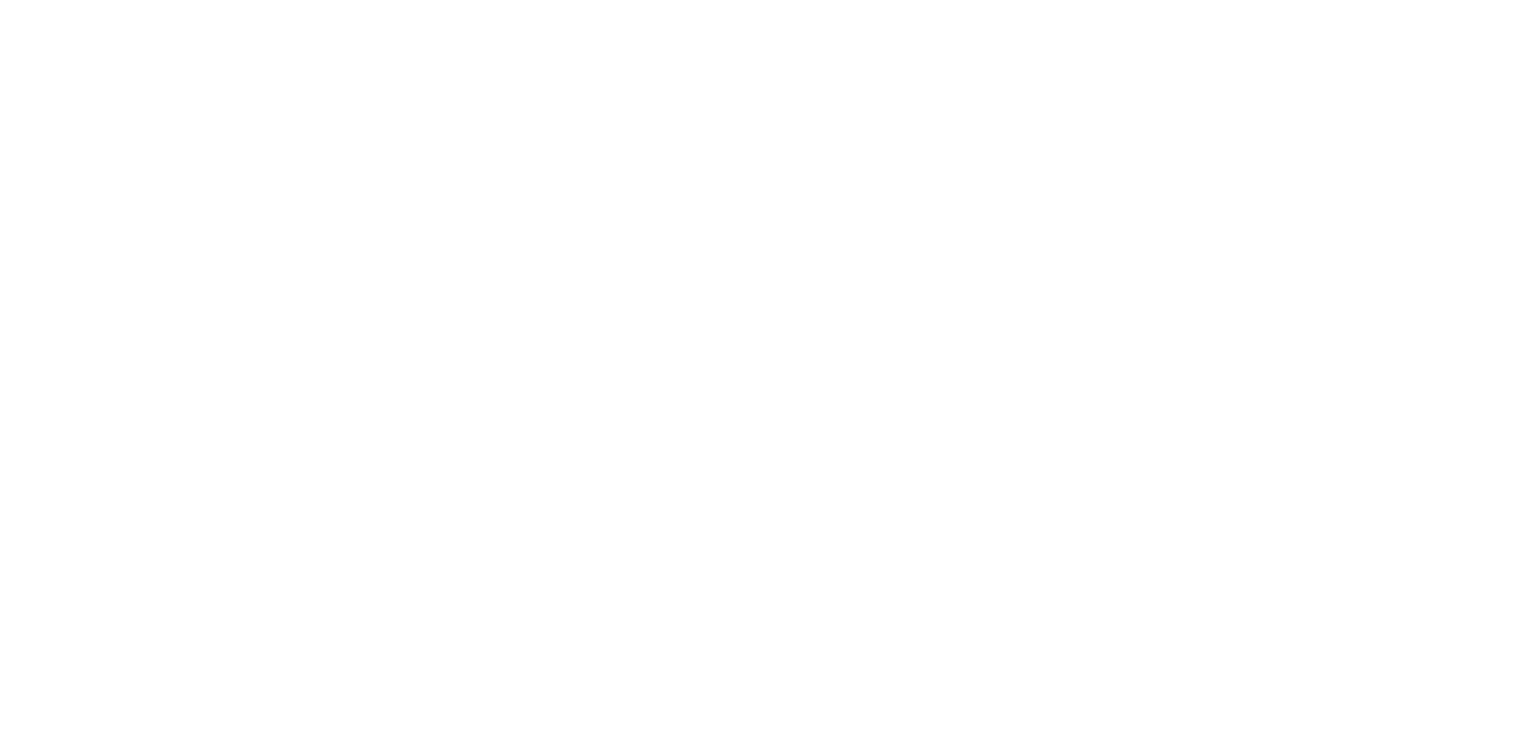 scroll, scrollTop: 0, scrollLeft: 0, axis: both 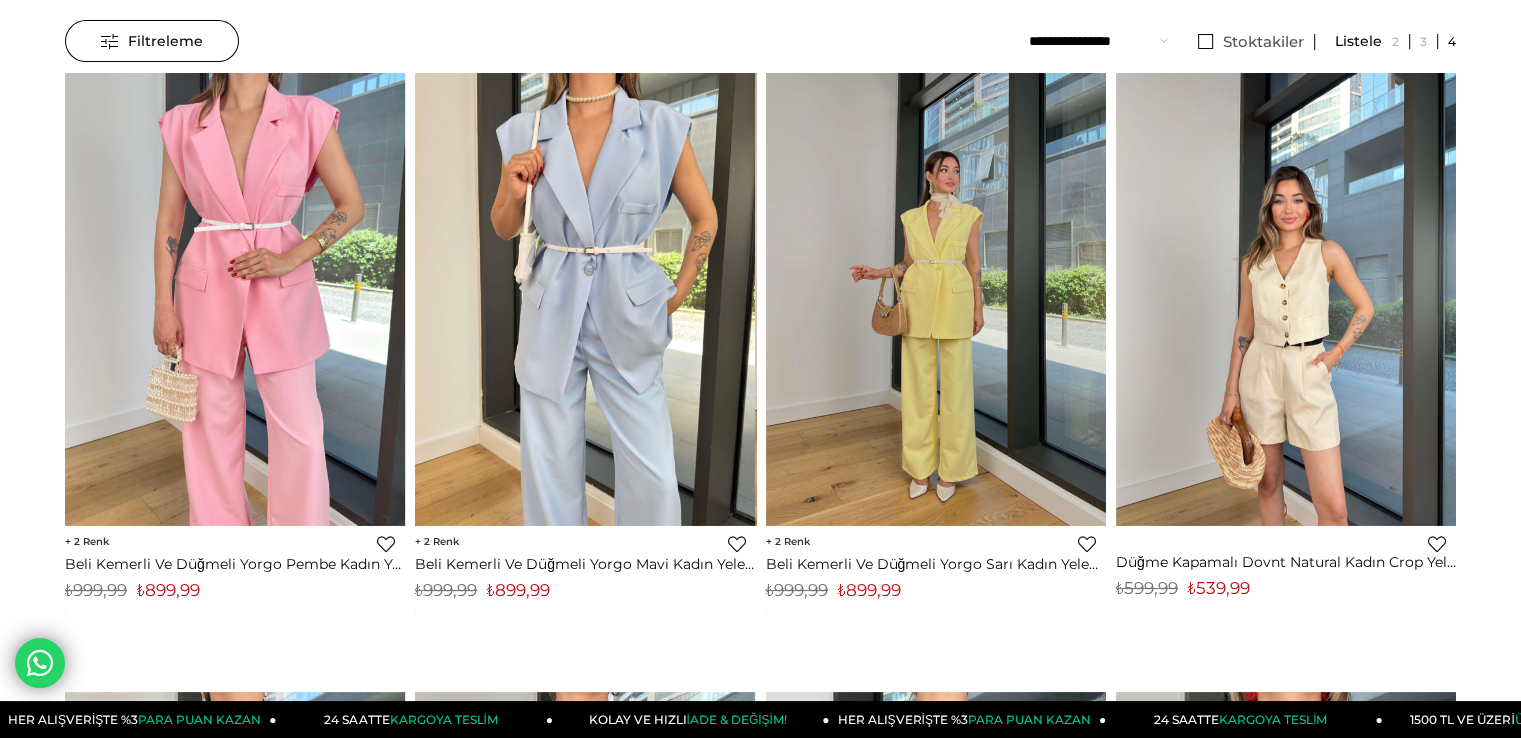 click at bounding box center (936, 299) 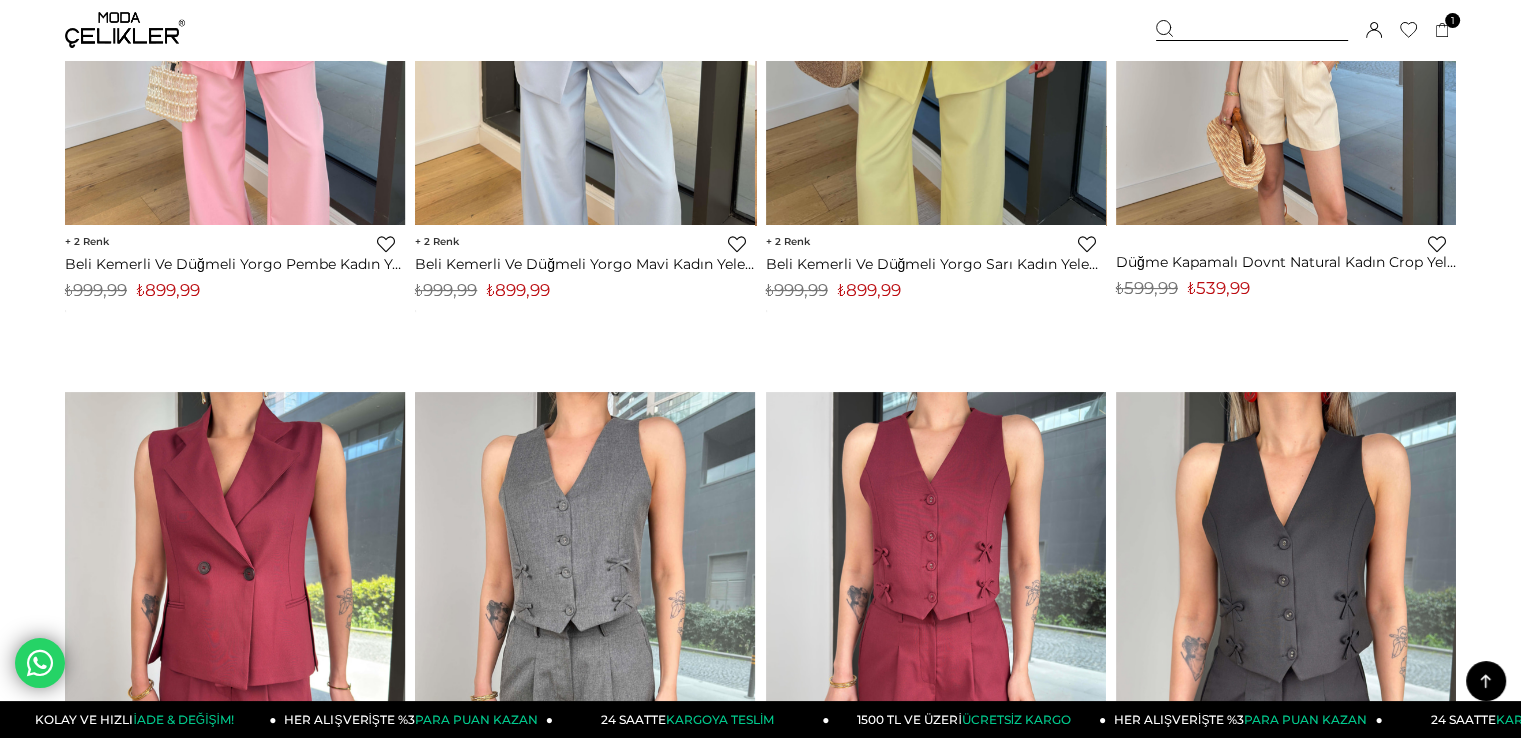 scroll, scrollTop: 100, scrollLeft: 0, axis: vertical 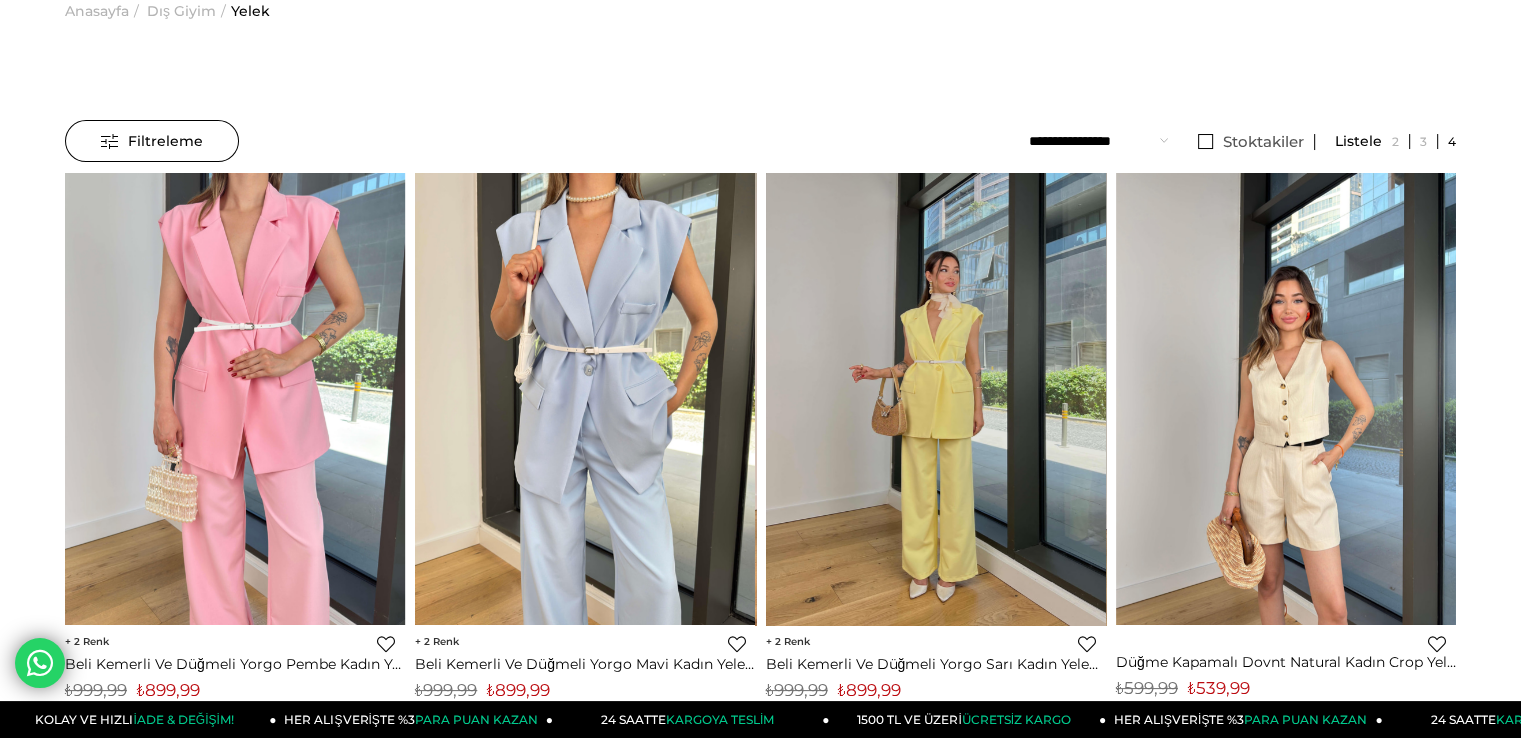 click at bounding box center [936, 399] 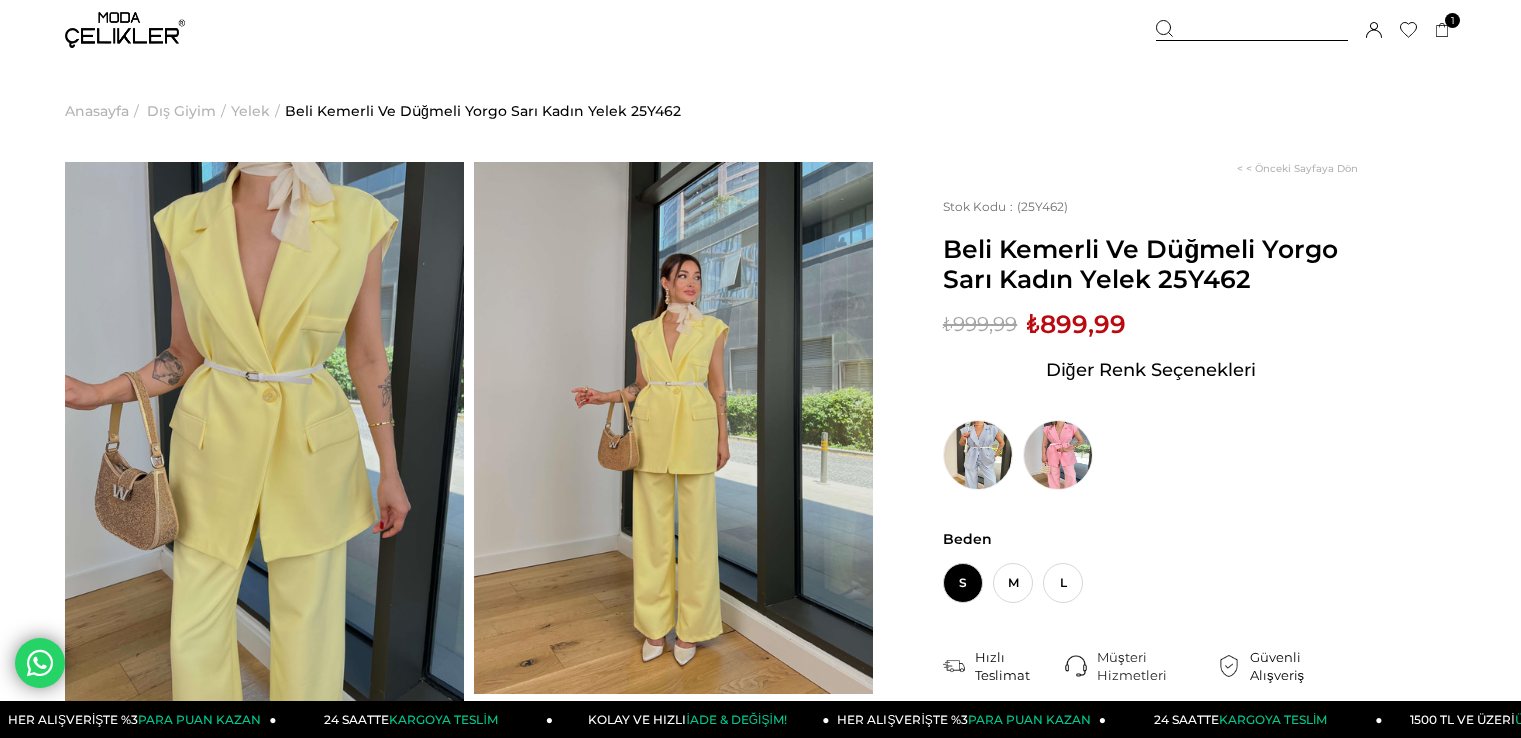 scroll, scrollTop: 0, scrollLeft: 0, axis: both 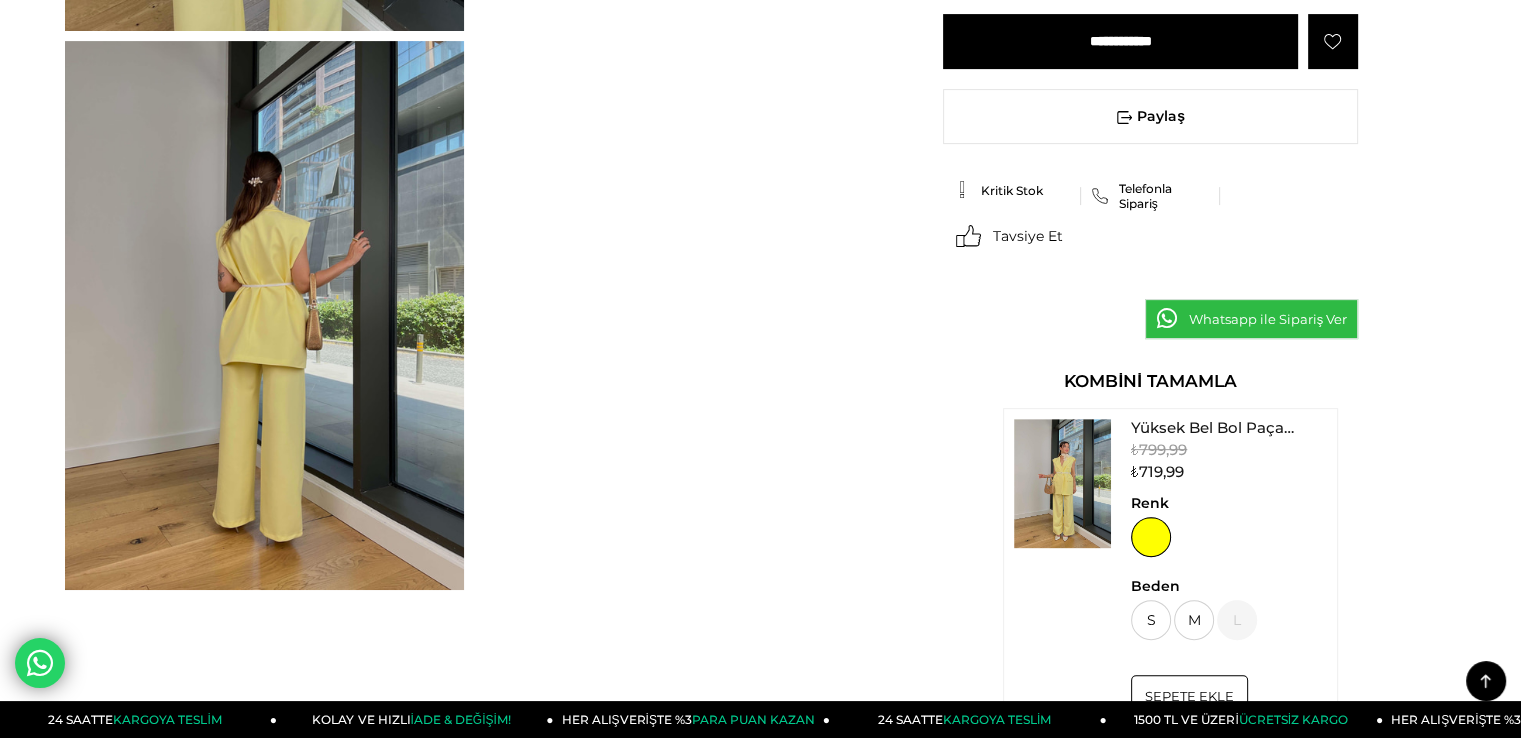 click at bounding box center [1062, 483] 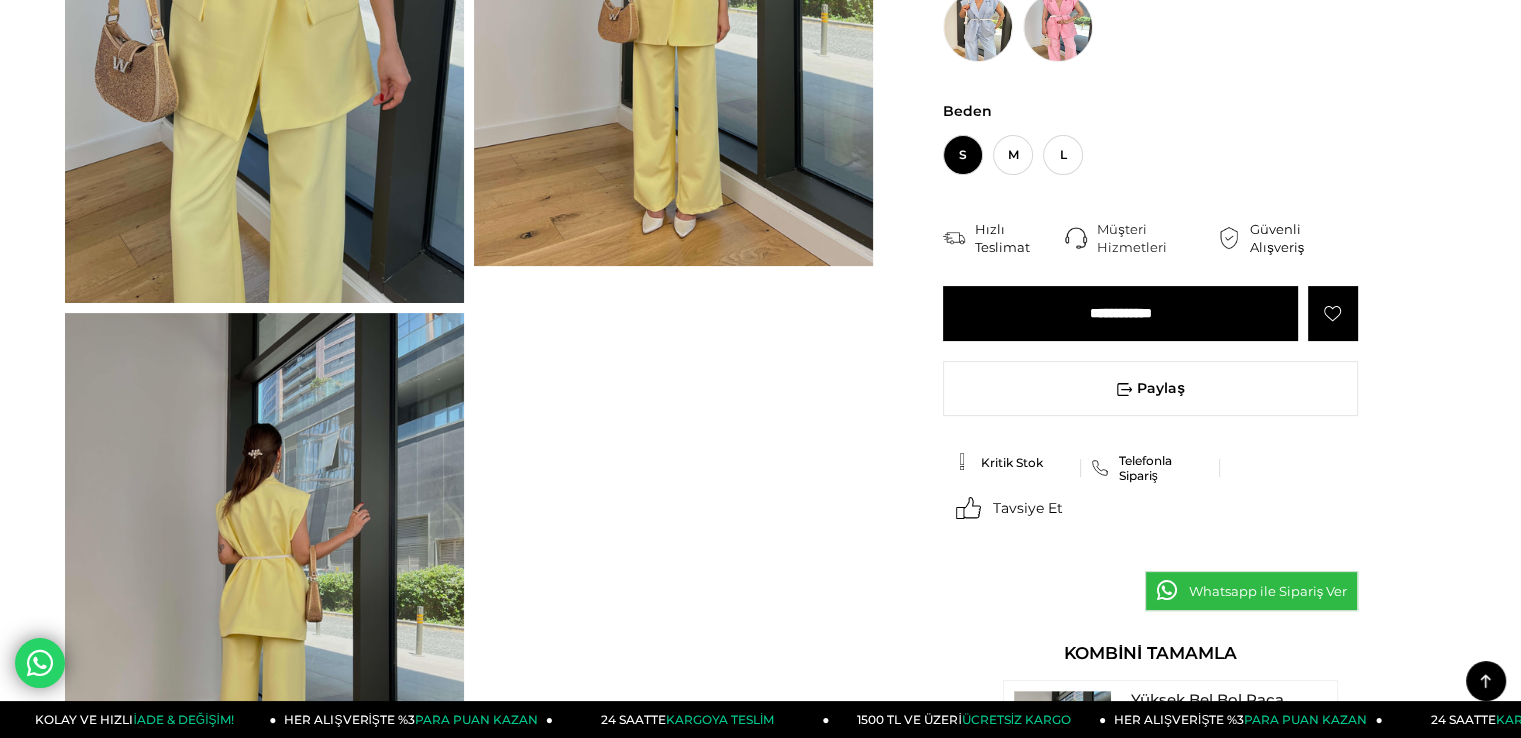 scroll, scrollTop: 200, scrollLeft: 0, axis: vertical 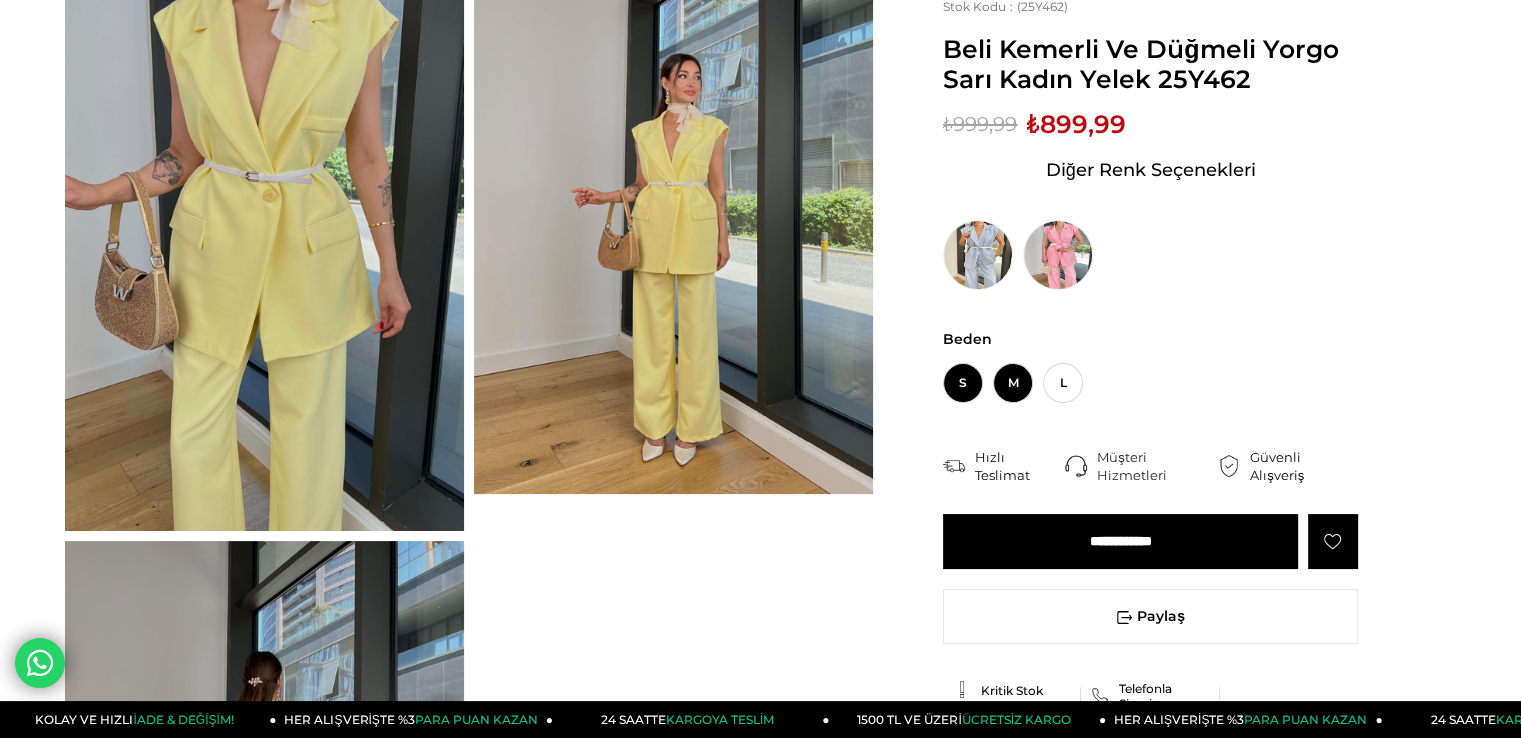 click on "M" at bounding box center [1013, 383] 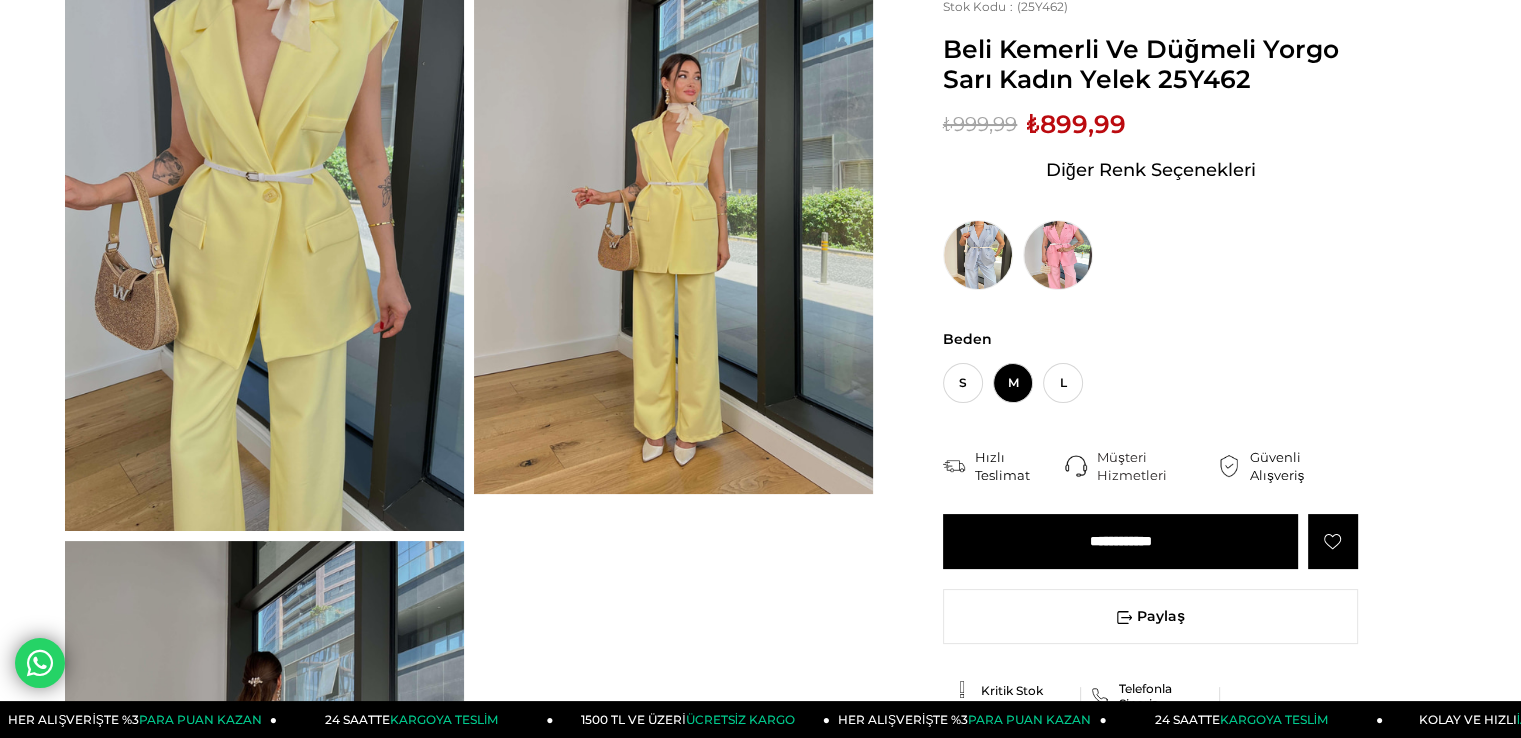 click on "**********" at bounding box center (1120, 541) 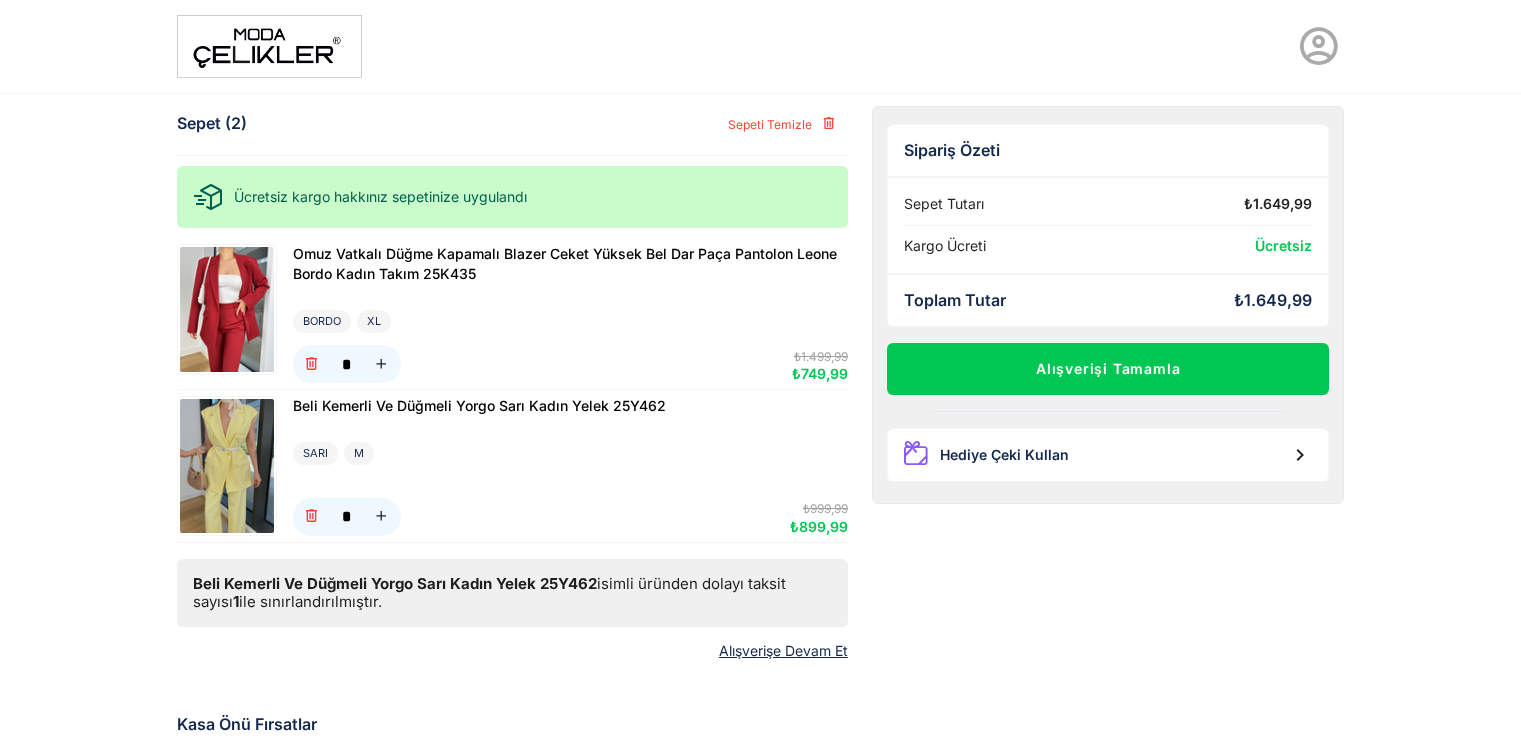 scroll, scrollTop: 0, scrollLeft: 0, axis: both 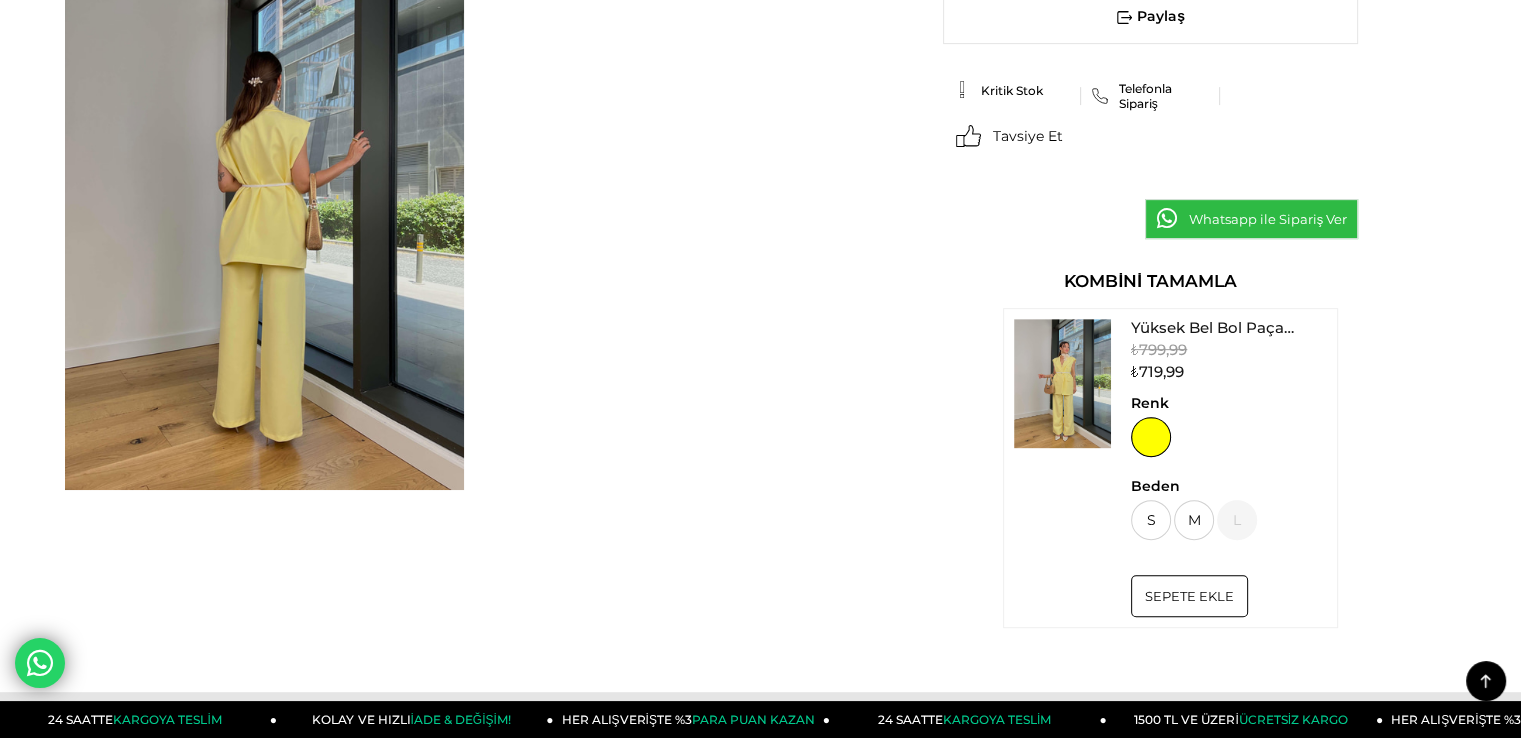 click at bounding box center [1062, 383] 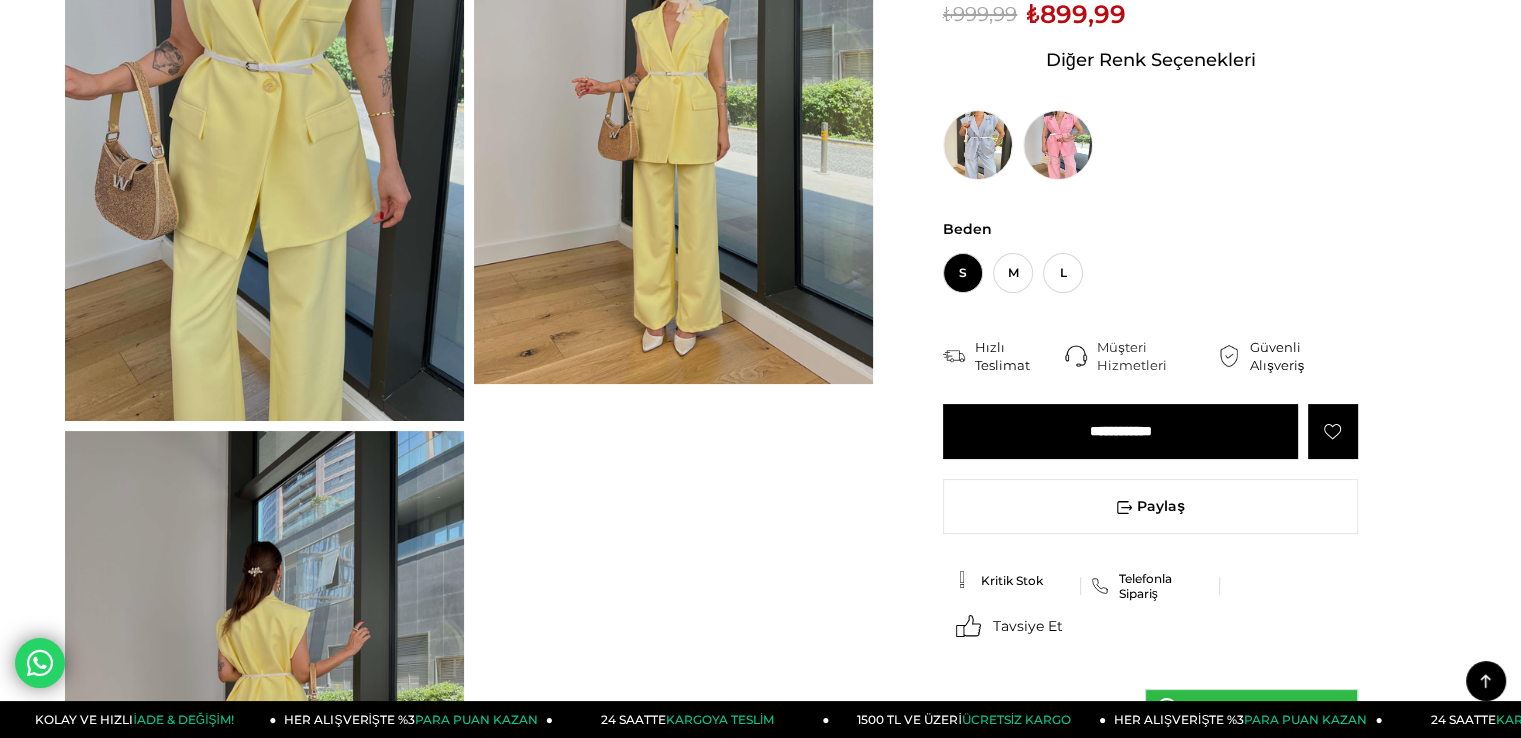scroll, scrollTop: 0, scrollLeft: 0, axis: both 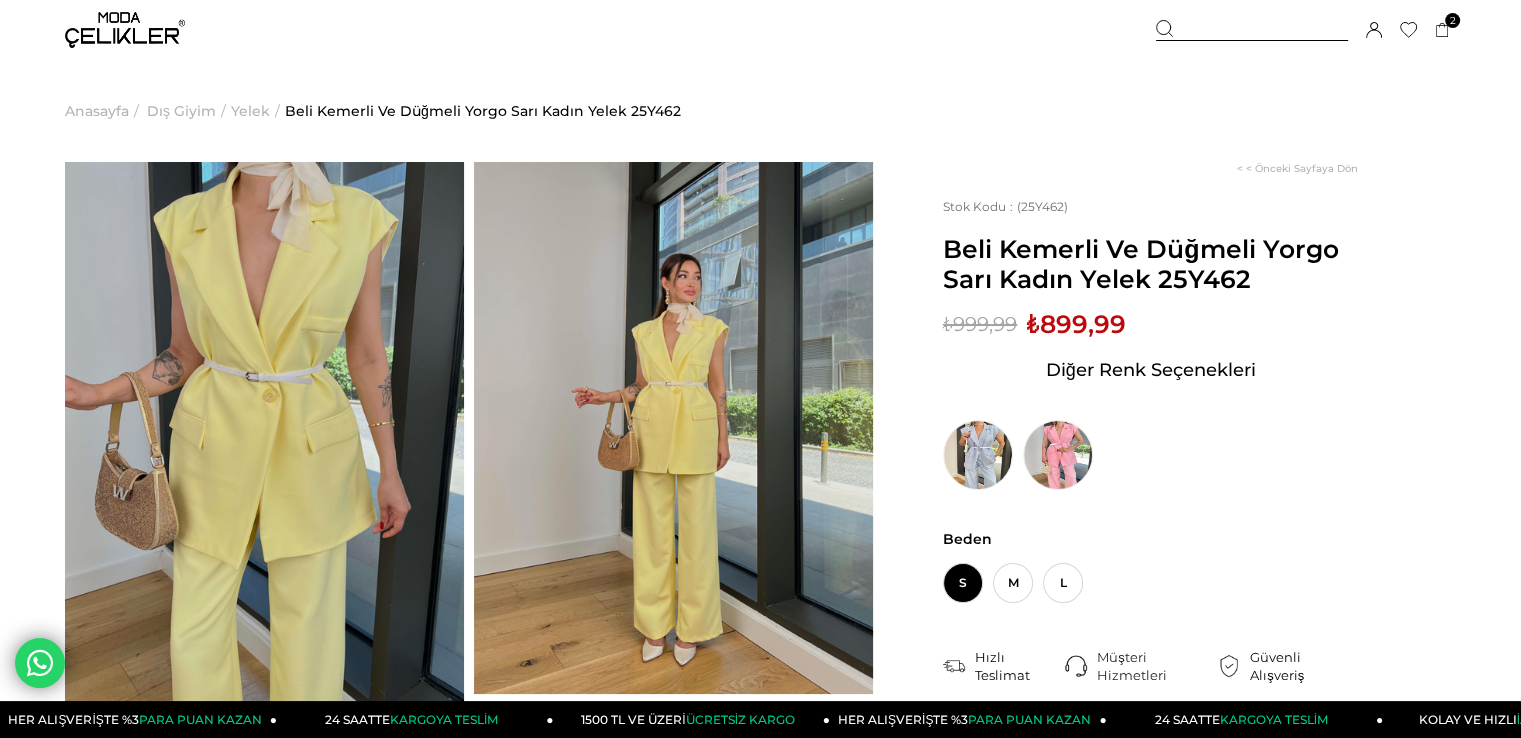 click on "Yelek" at bounding box center (250, 111) 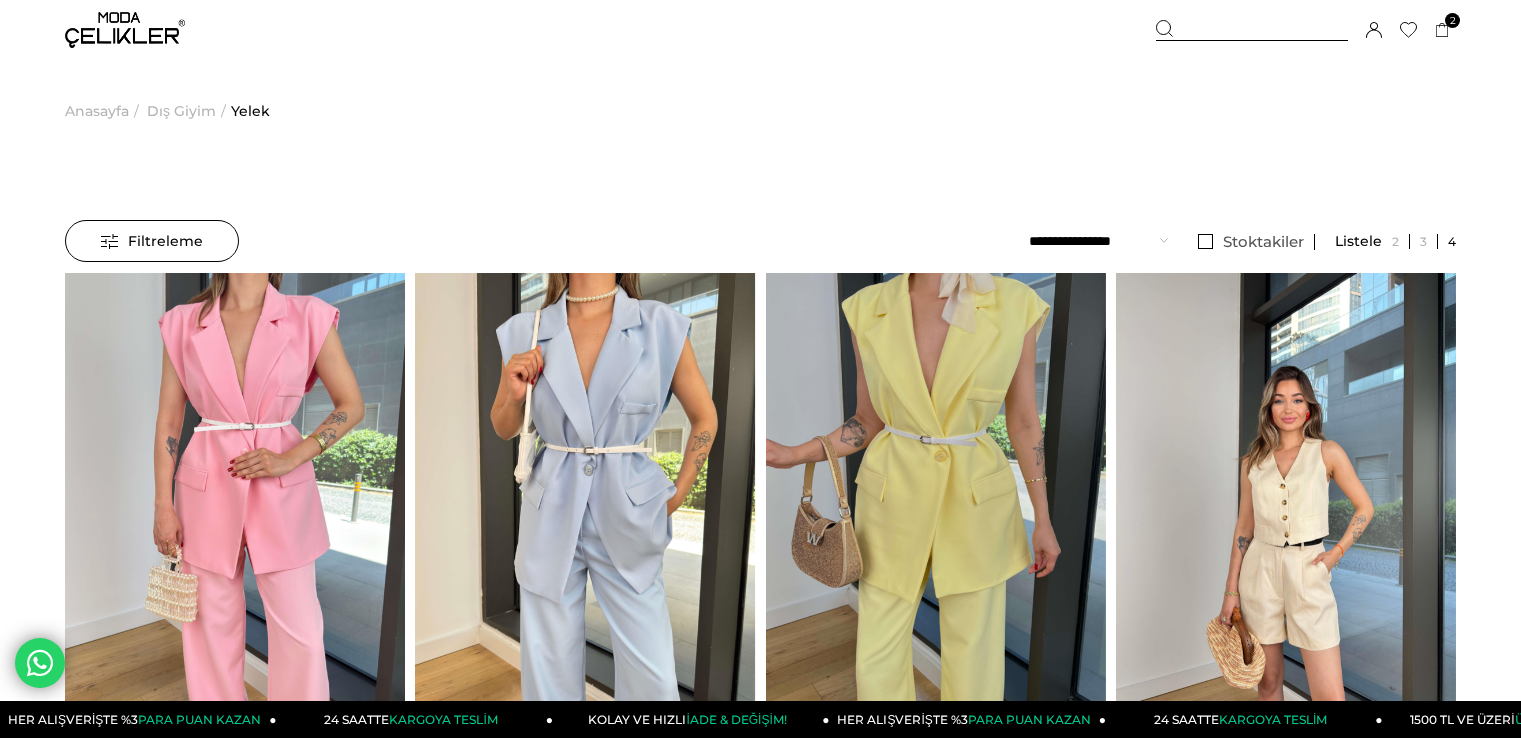 scroll, scrollTop: 72, scrollLeft: 0, axis: vertical 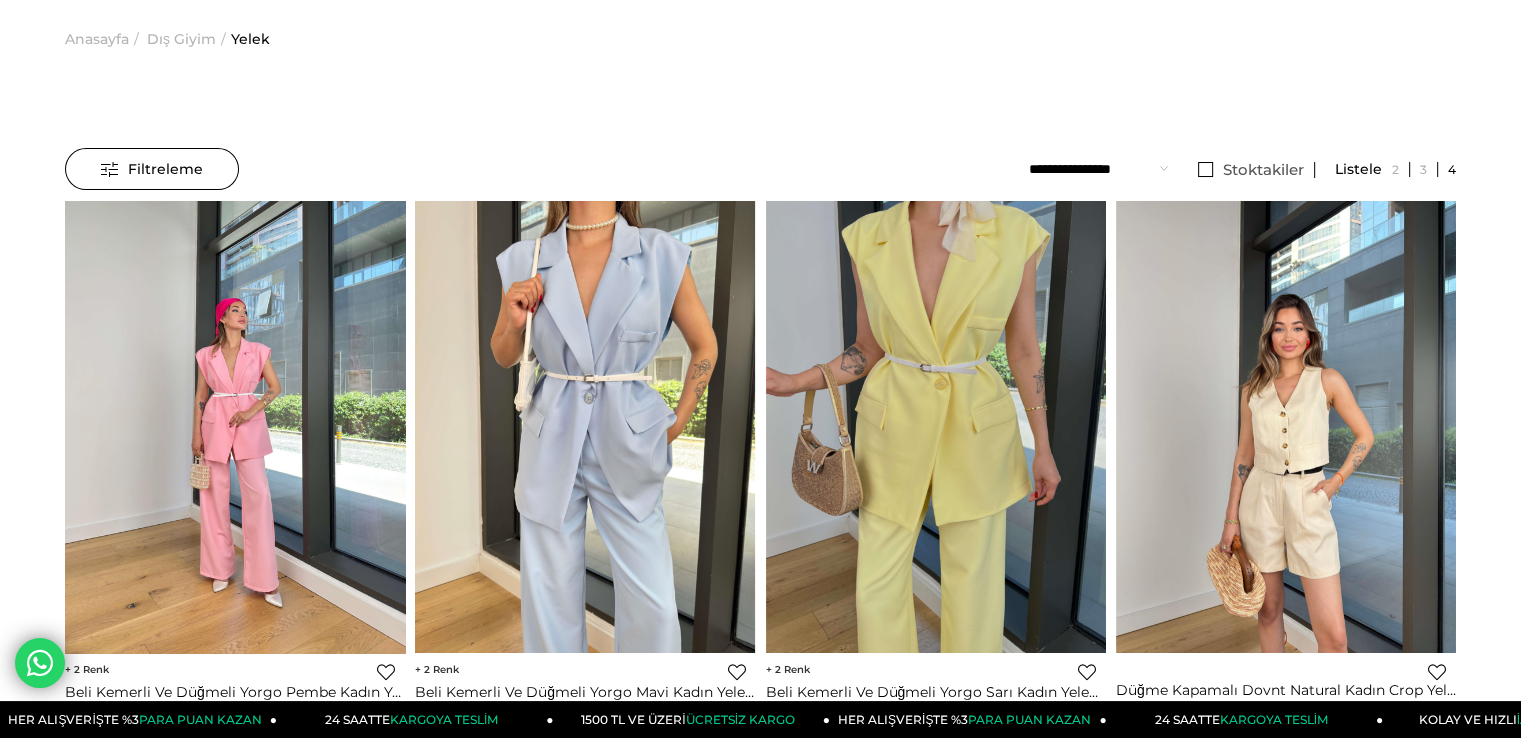 click at bounding box center (235, 427) 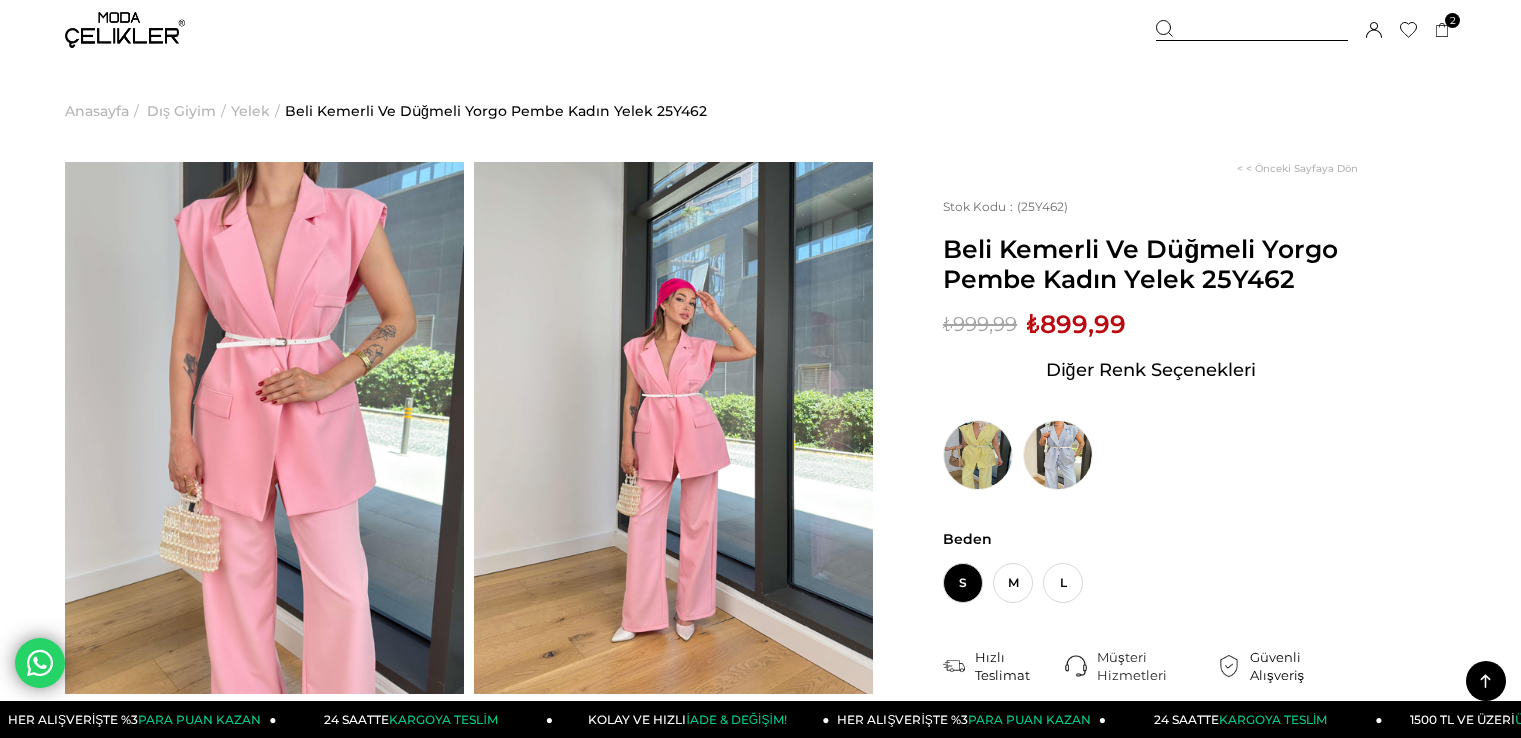 scroll, scrollTop: 793, scrollLeft: 0, axis: vertical 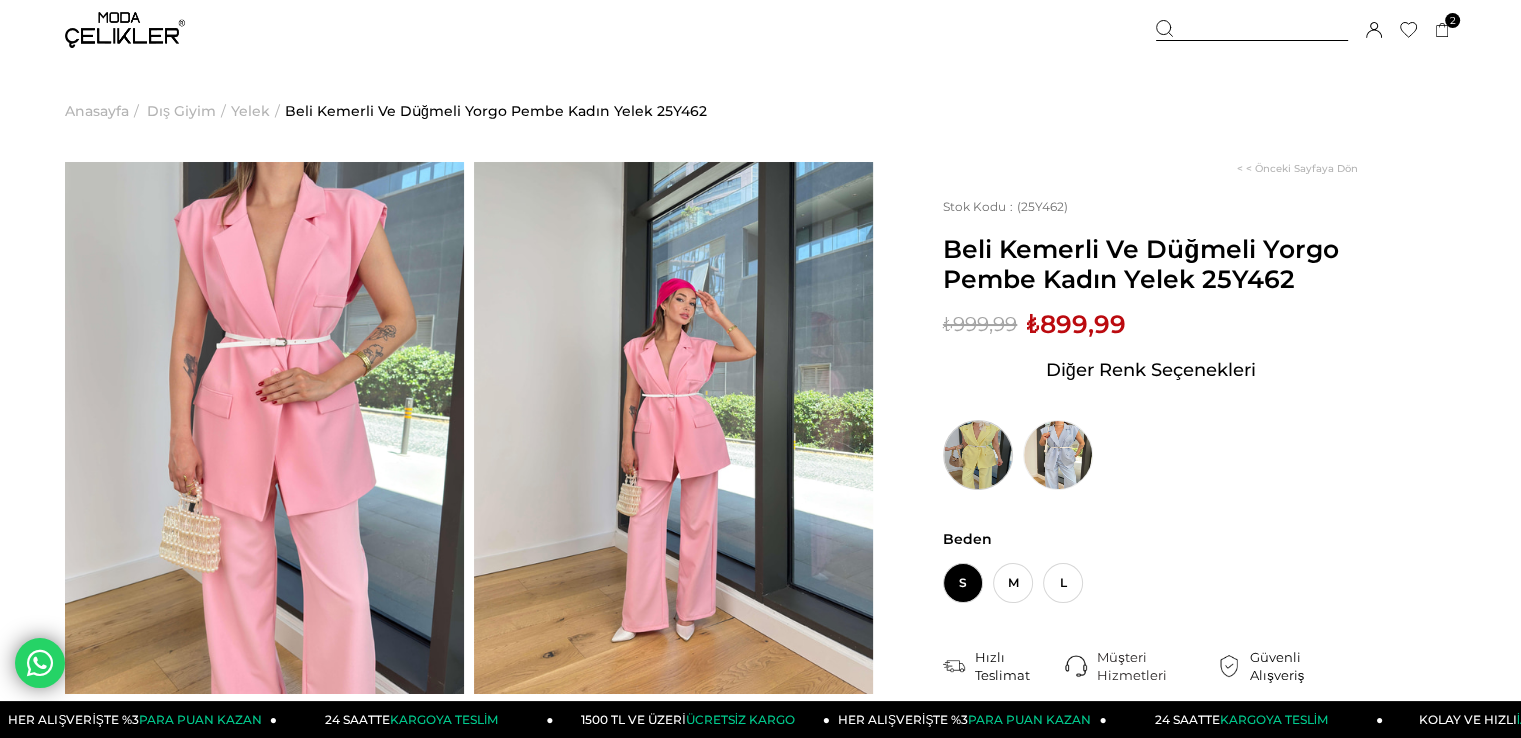 click at bounding box center (978, 455) 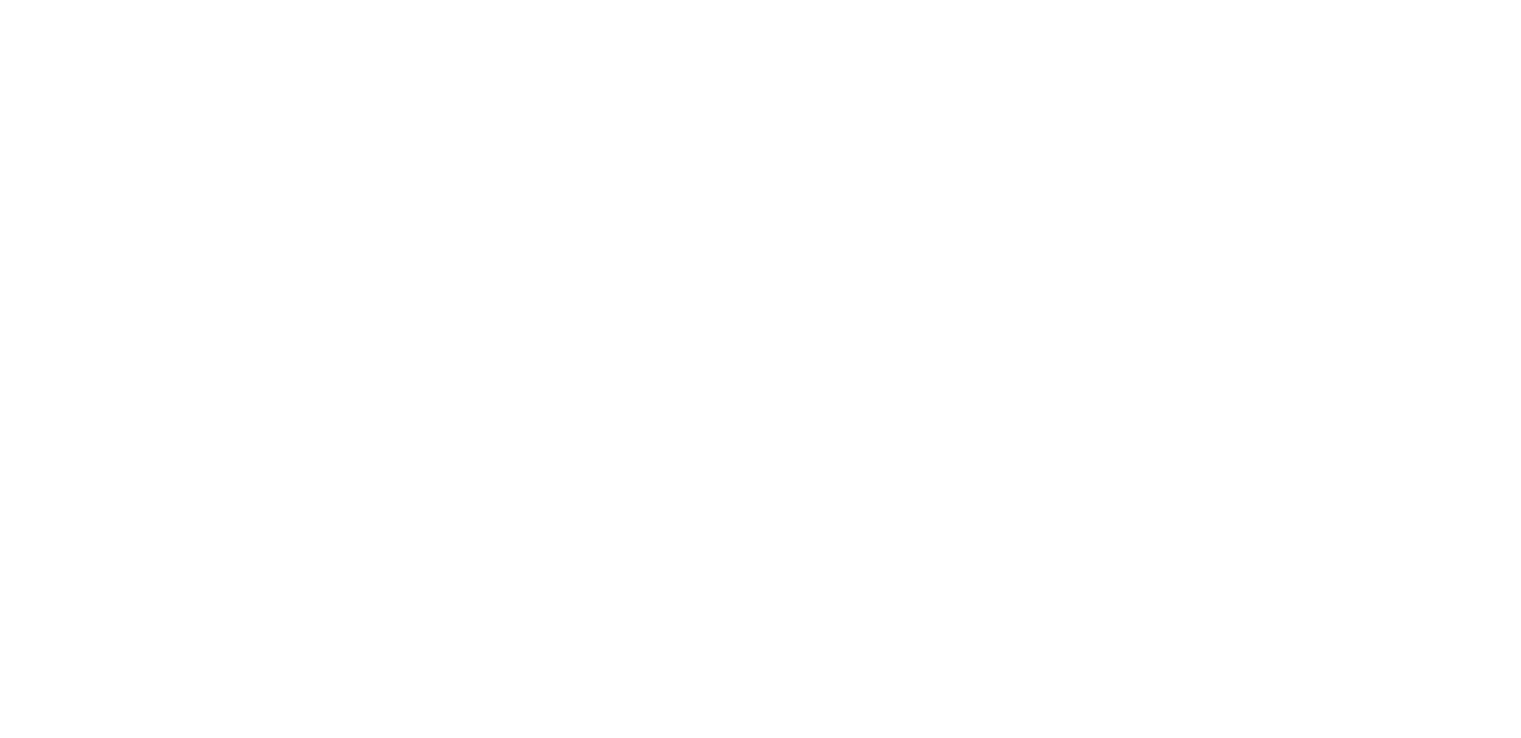 scroll, scrollTop: 0, scrollLeft: 0, axis: both 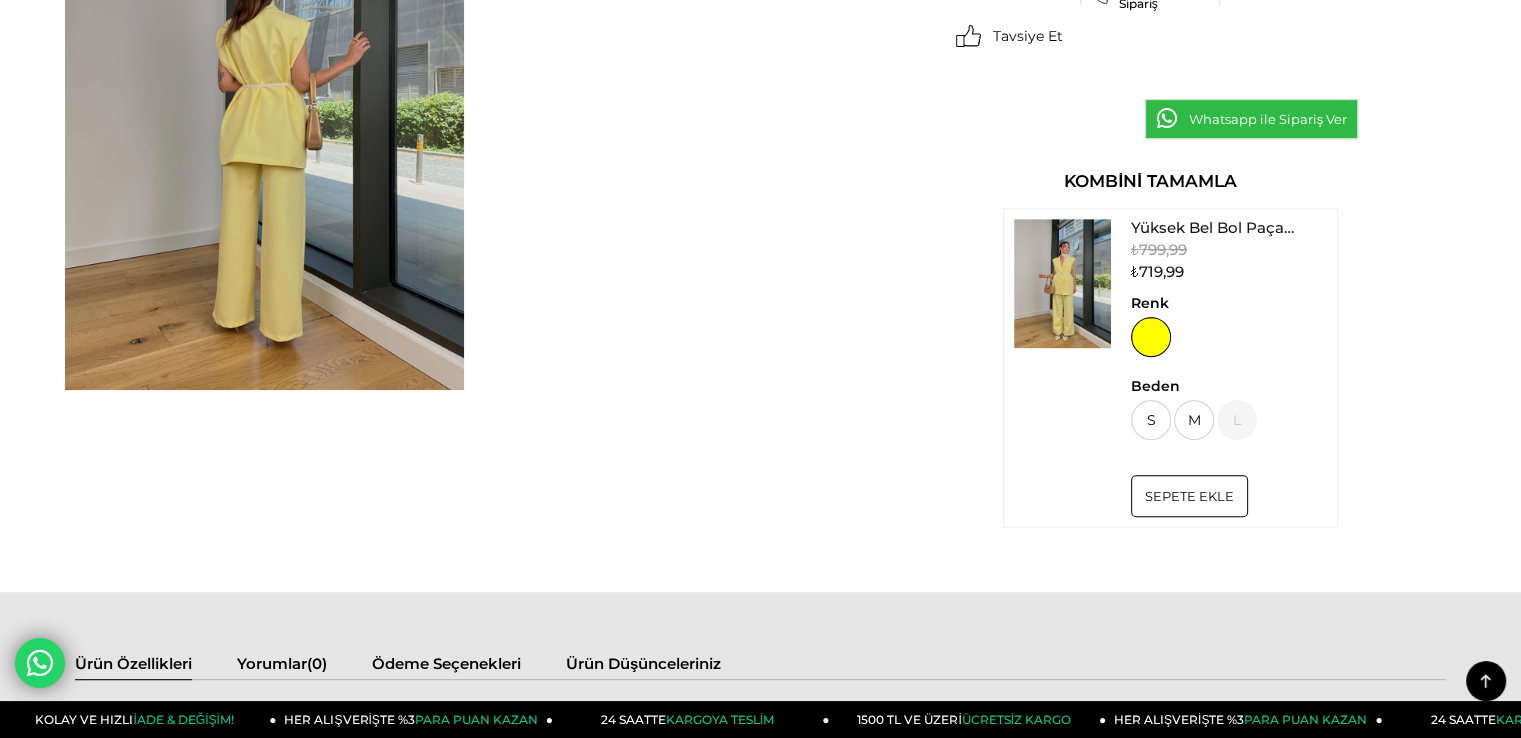 click on "L" at bounding box center (1238, 420) 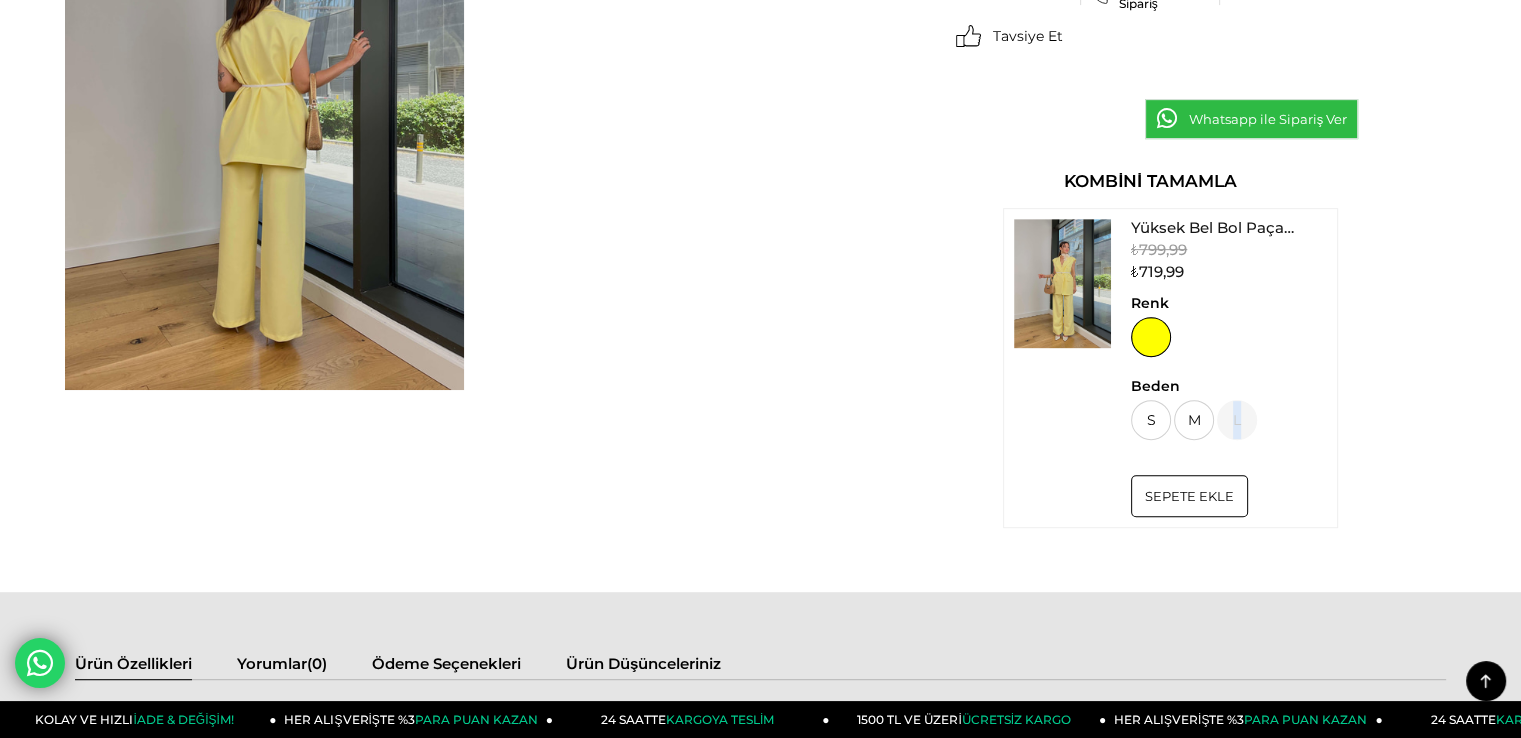 click on "L" at bounding box center (1238, 420) 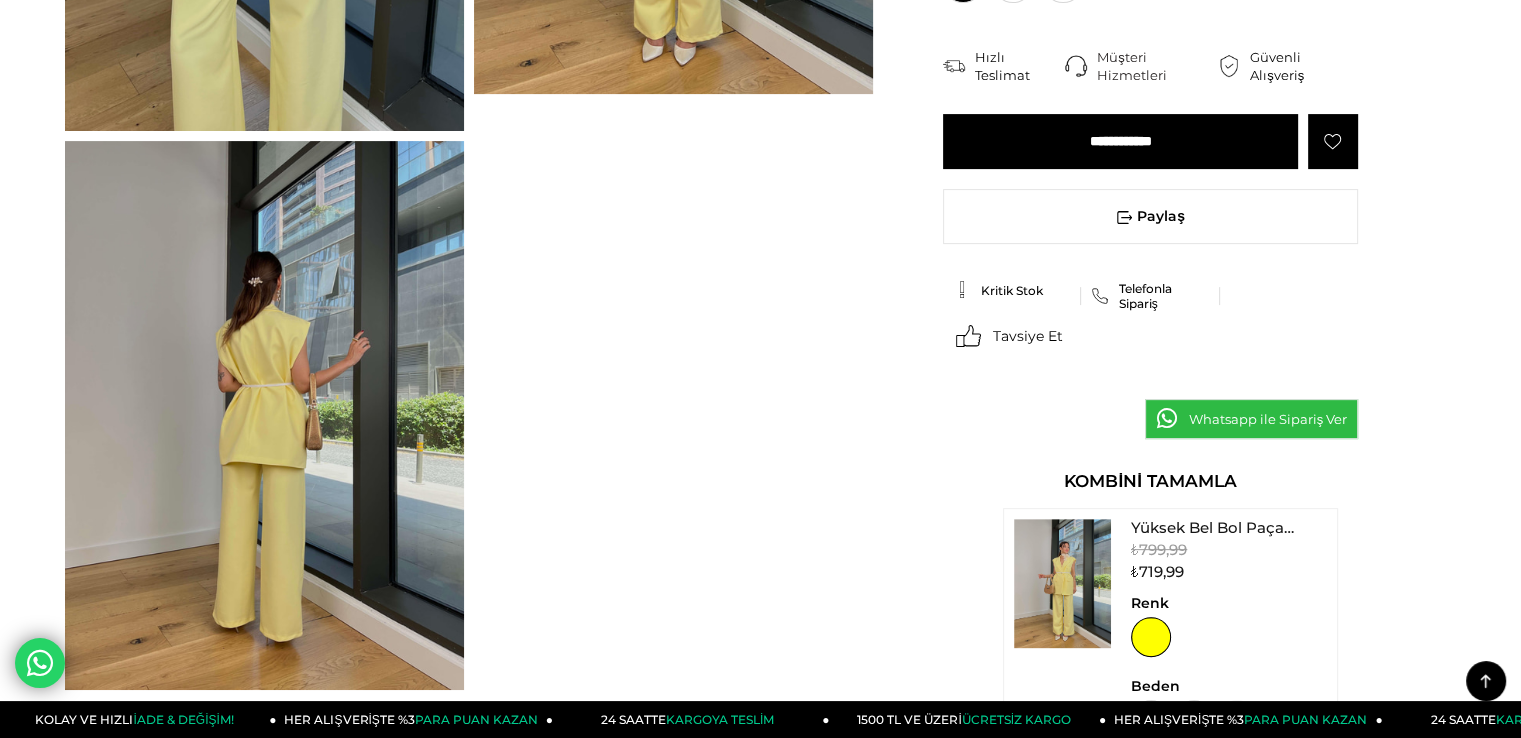 click at bounding box center (469, 131) 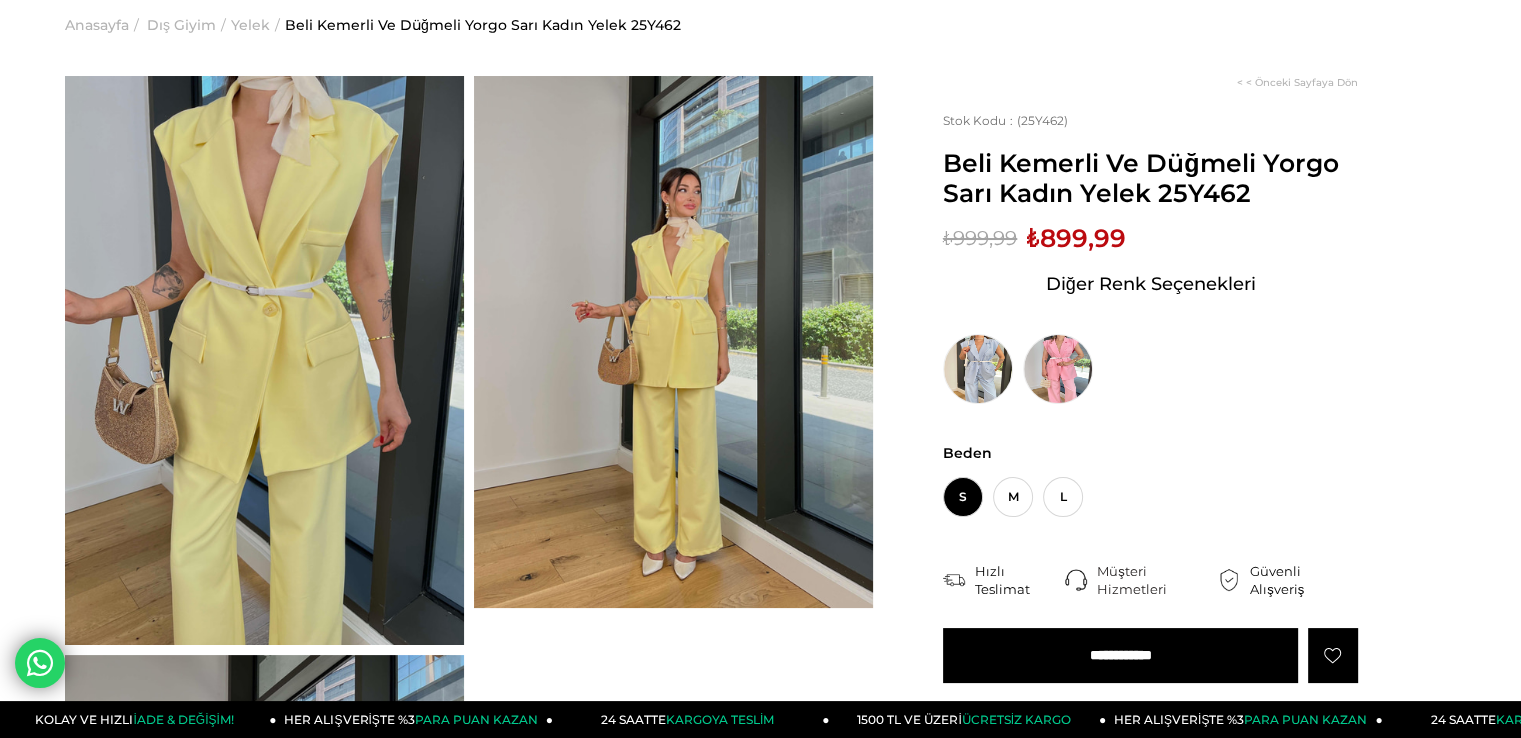 scroll, scrollTop: 0, scrollLeft: 0, axis: both 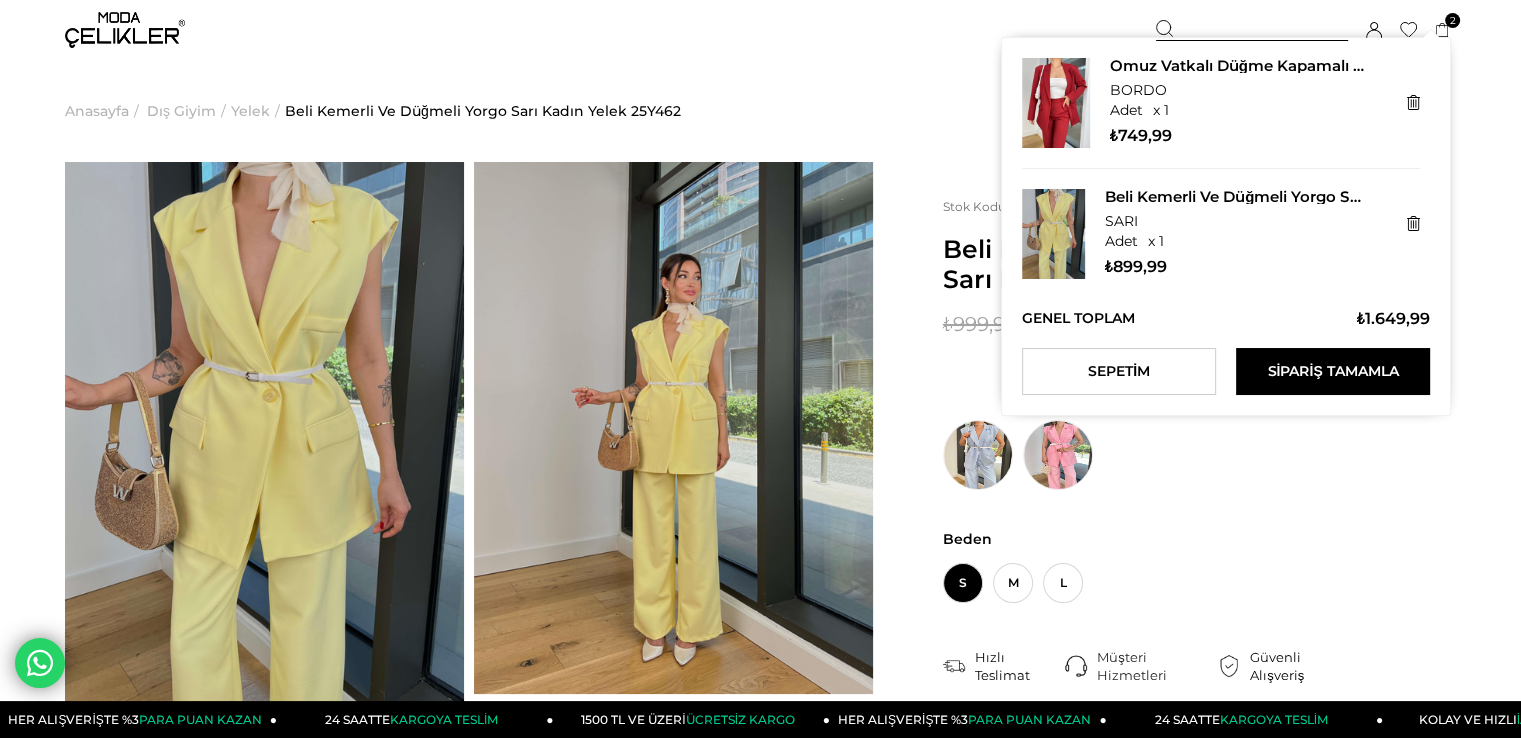 click 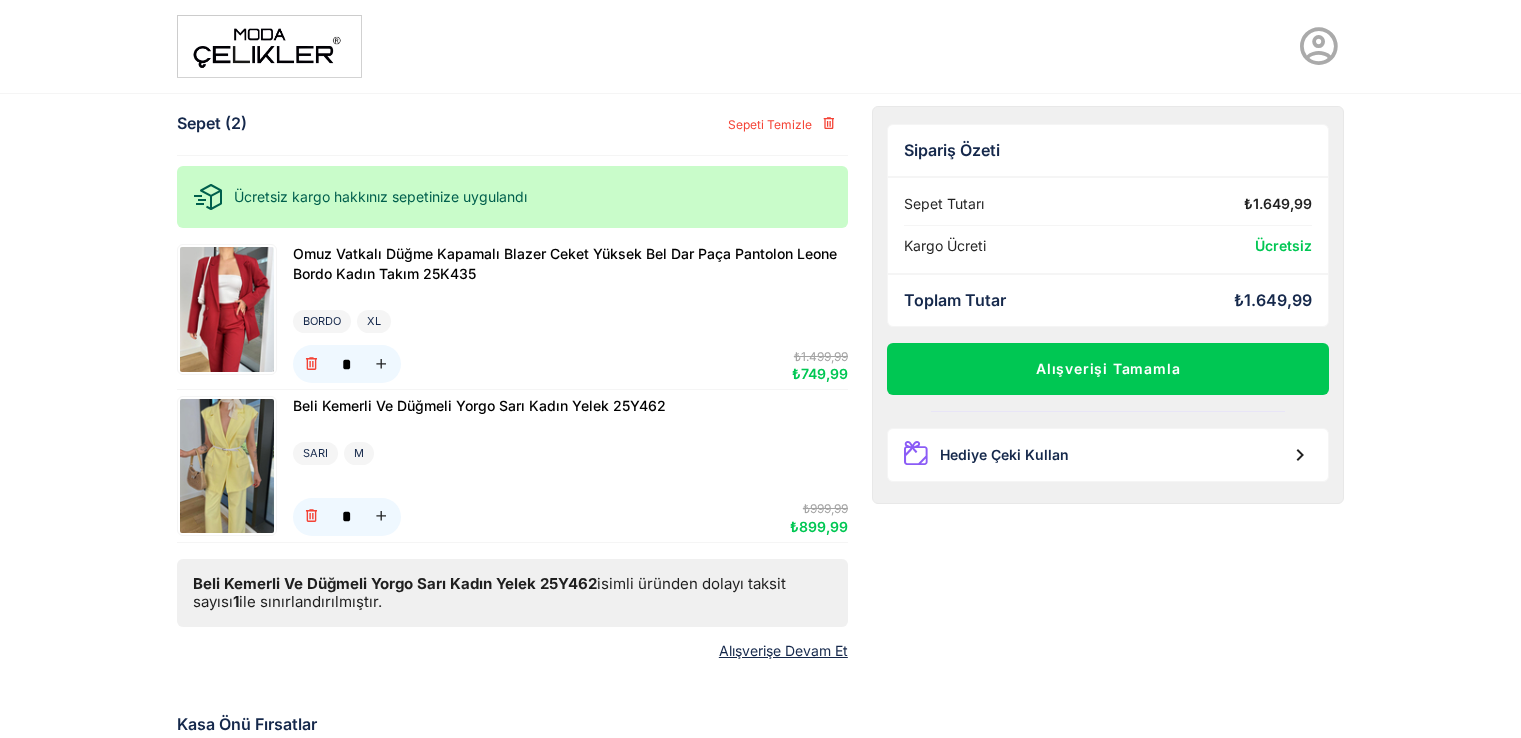 scroll, scrollTop: 0, scrollLeft: 0, axis: both 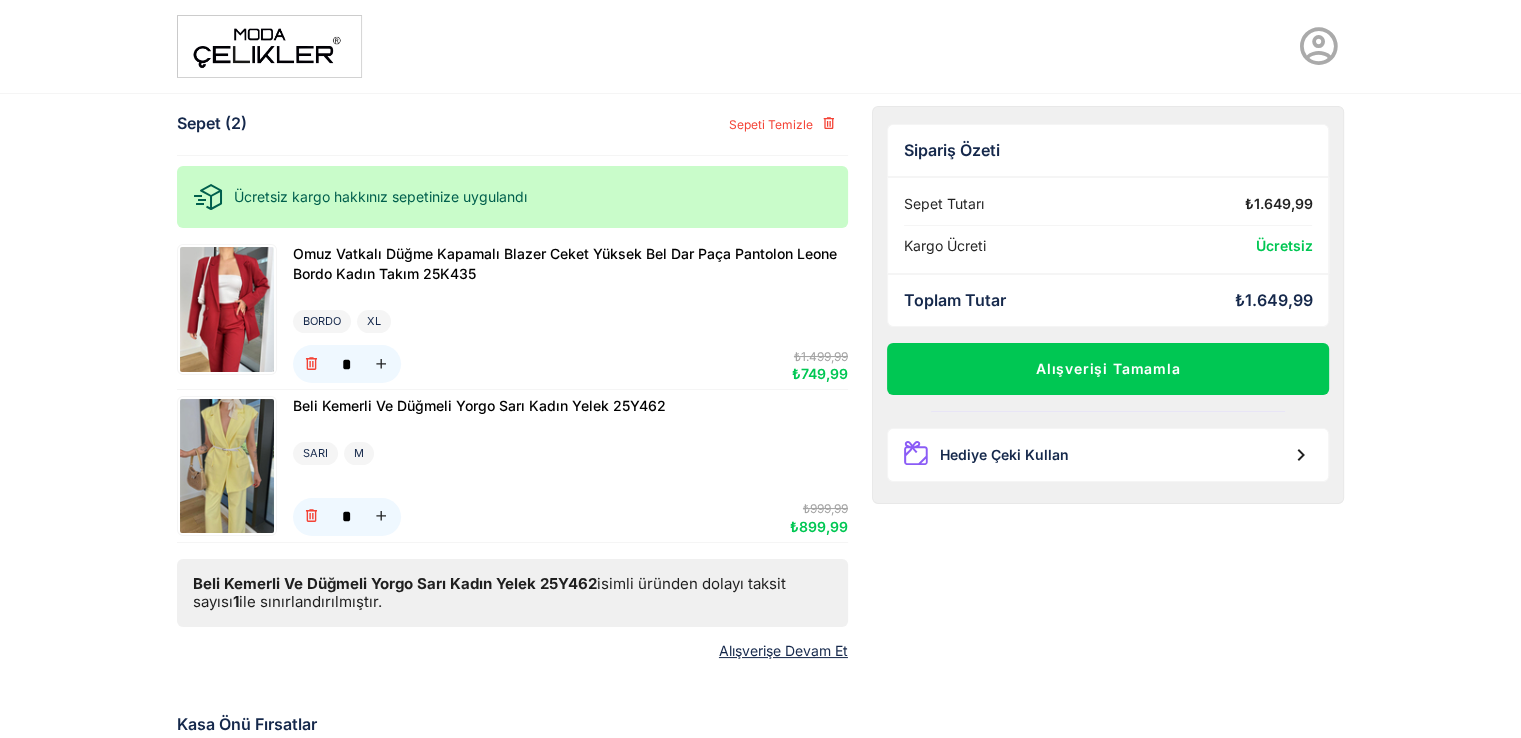 click at bounding box center (269, 46) 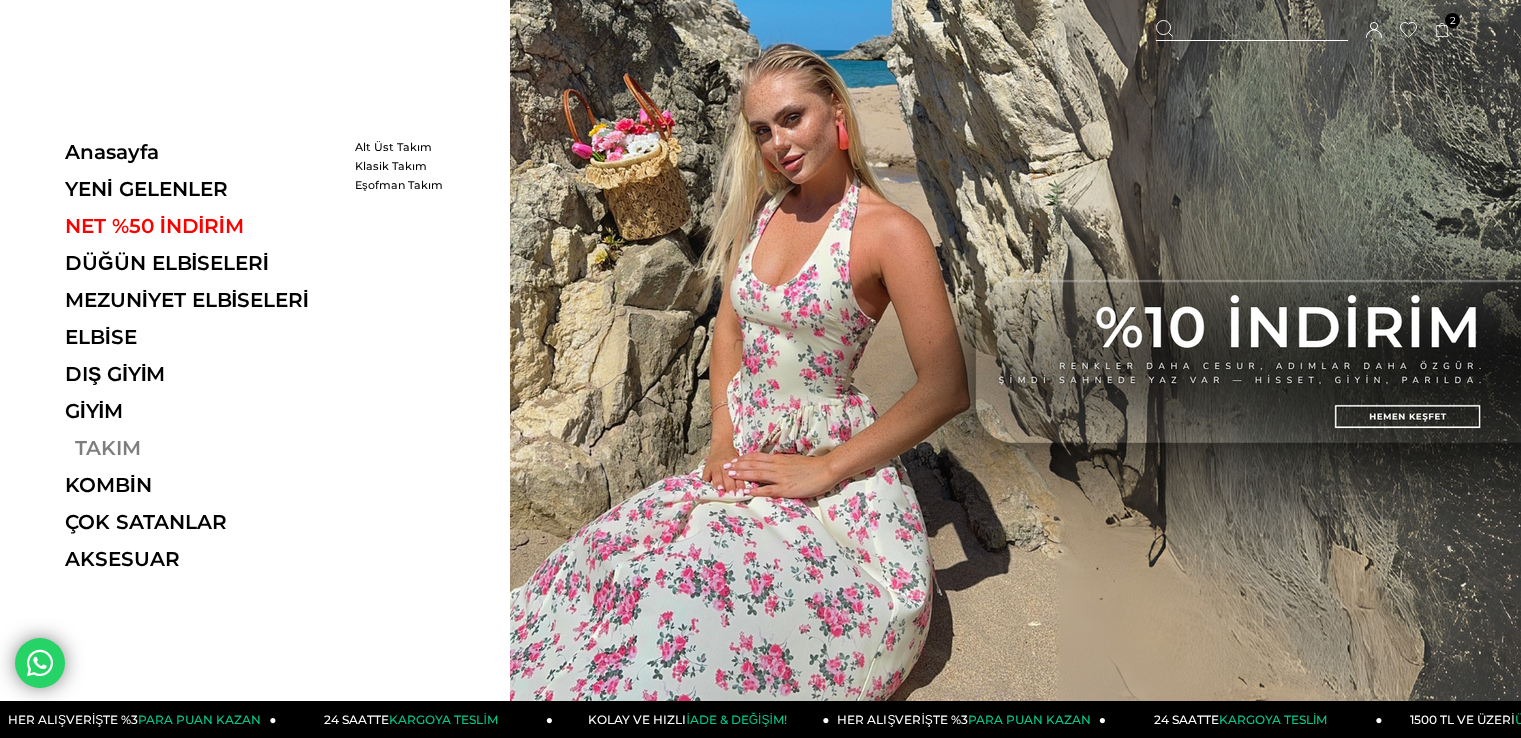 scroll, scrollTop: 0, scrollLeft: 0, axis: both 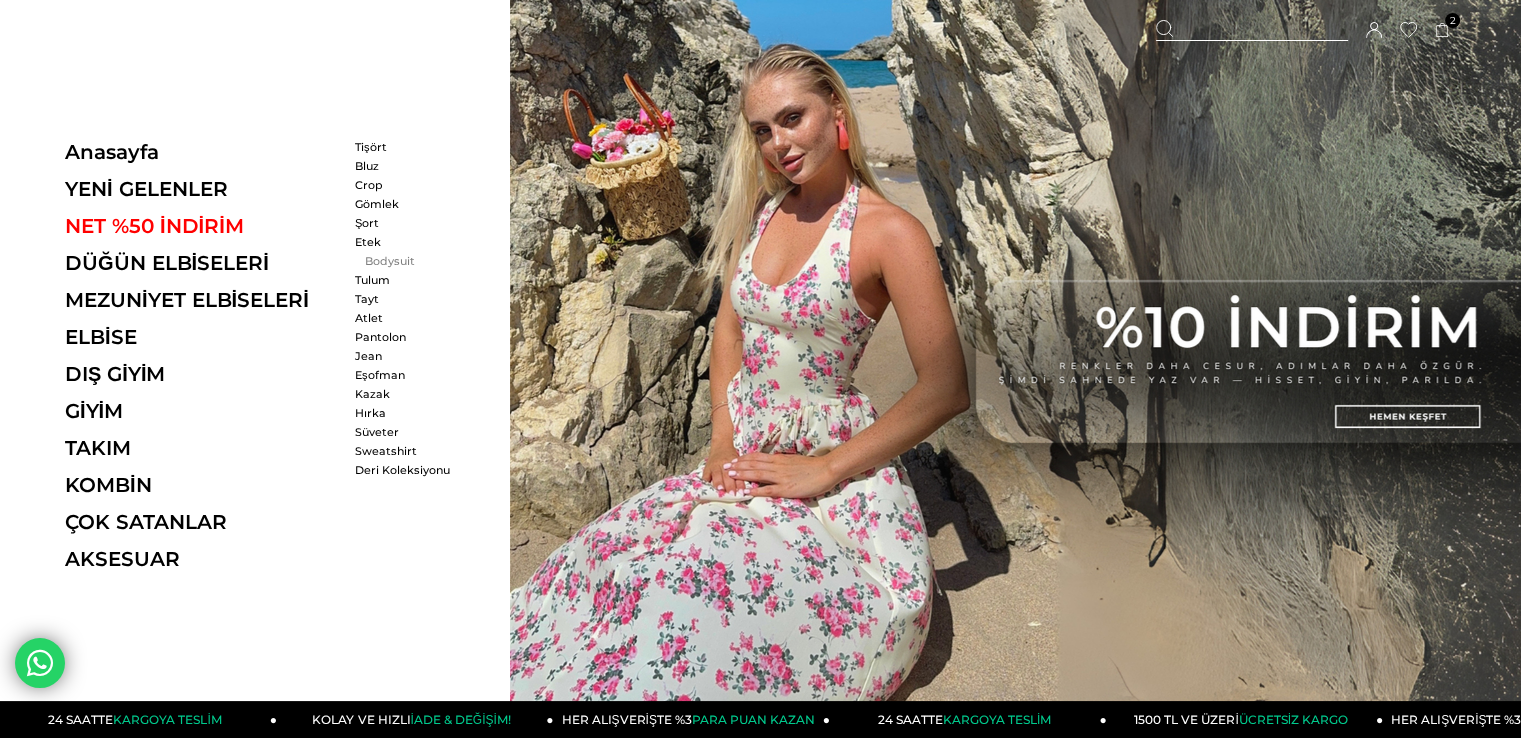 click on "Bodysuit" at bounding box center (412, 261) 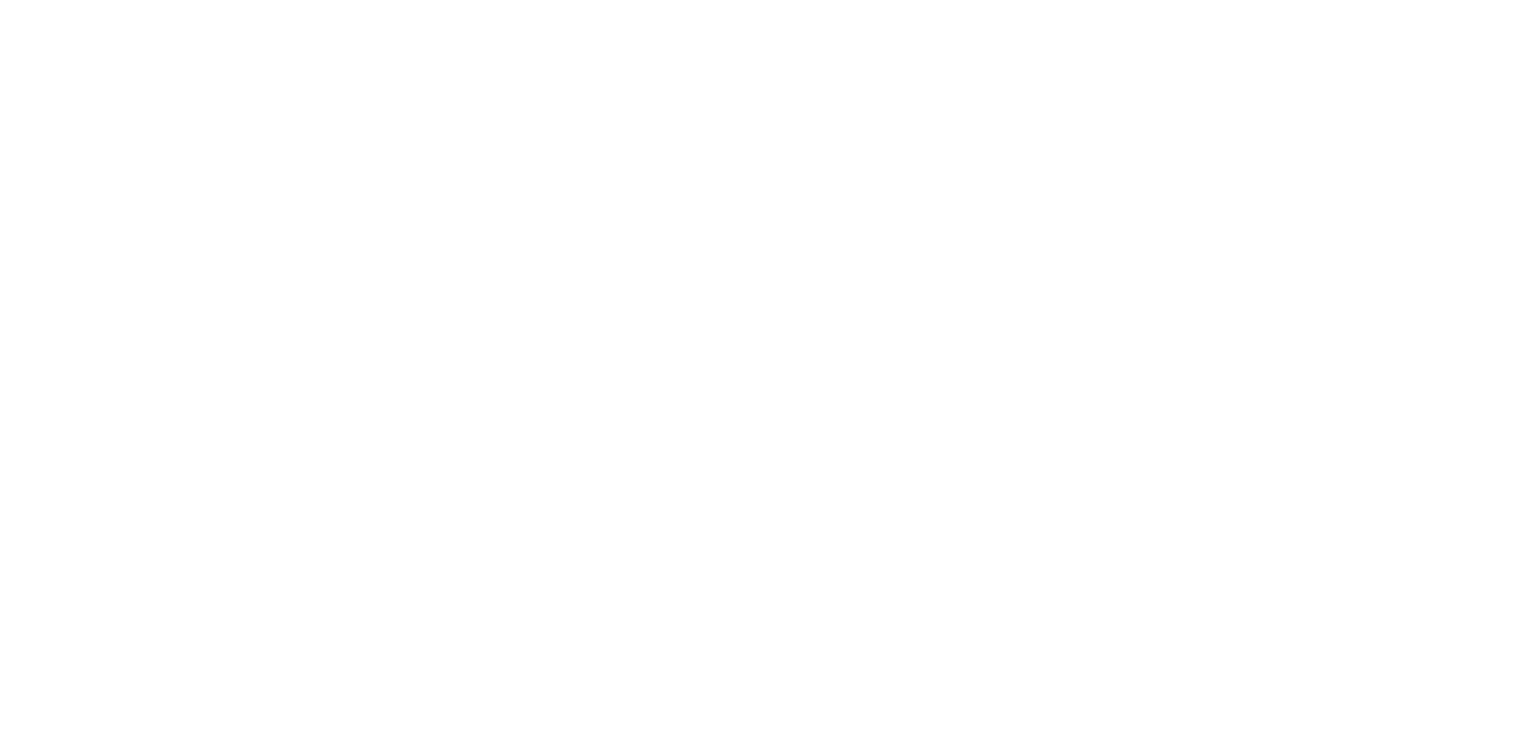 scroll, scrollTop: 0, scrollLeft: 0, axis: both 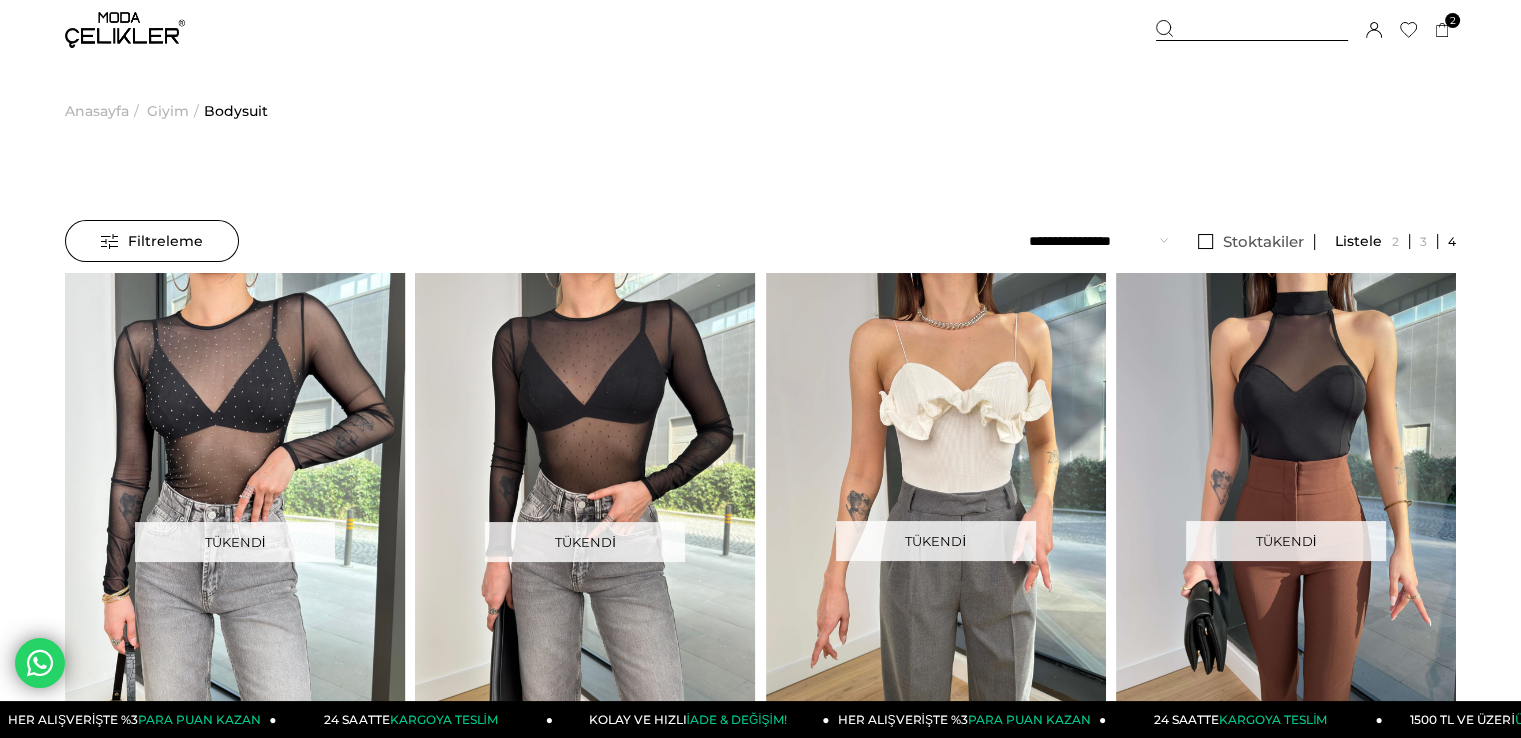 click on "Giyim" at bounding box center [168, 111] 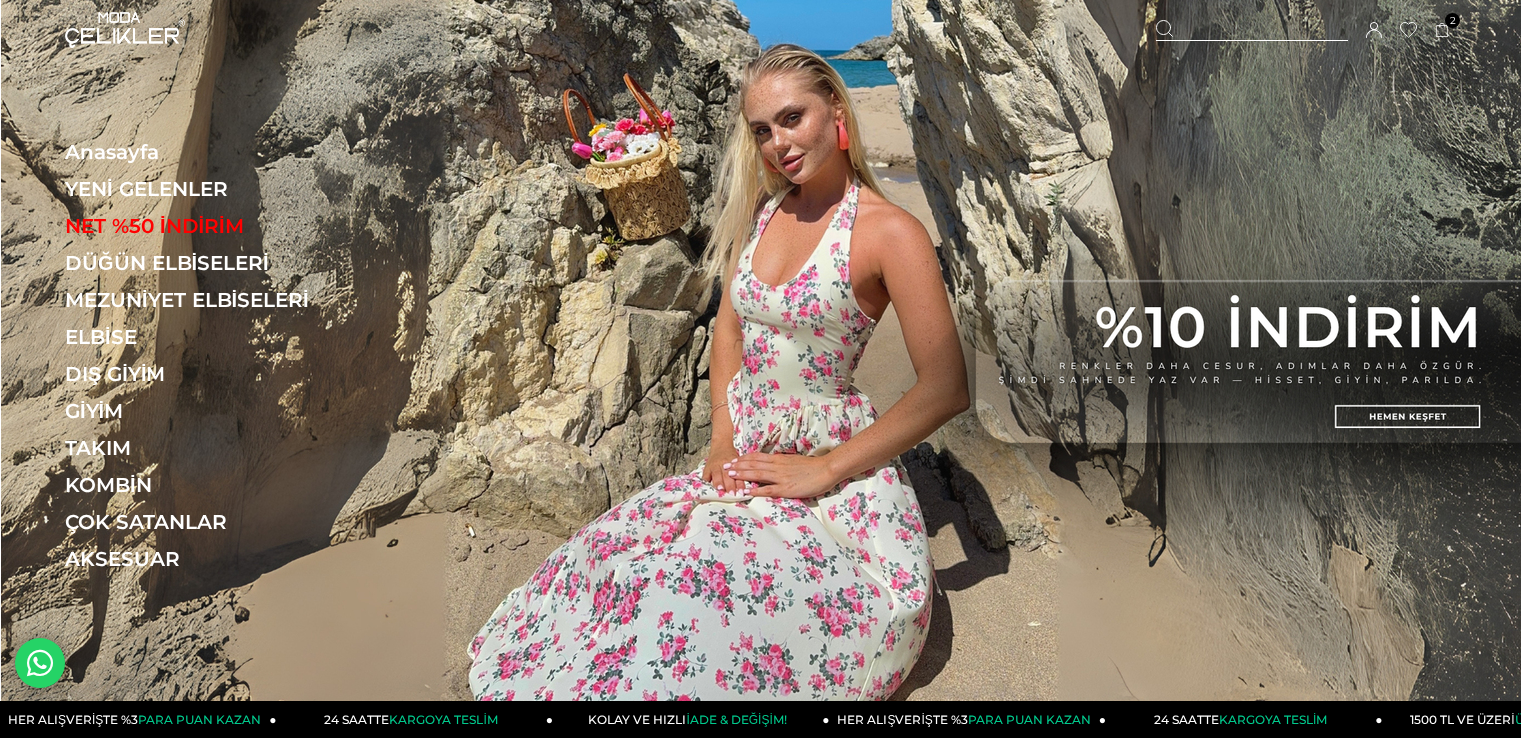 scroll, scrollTop: 0, scrollLeft: 0, axis: both 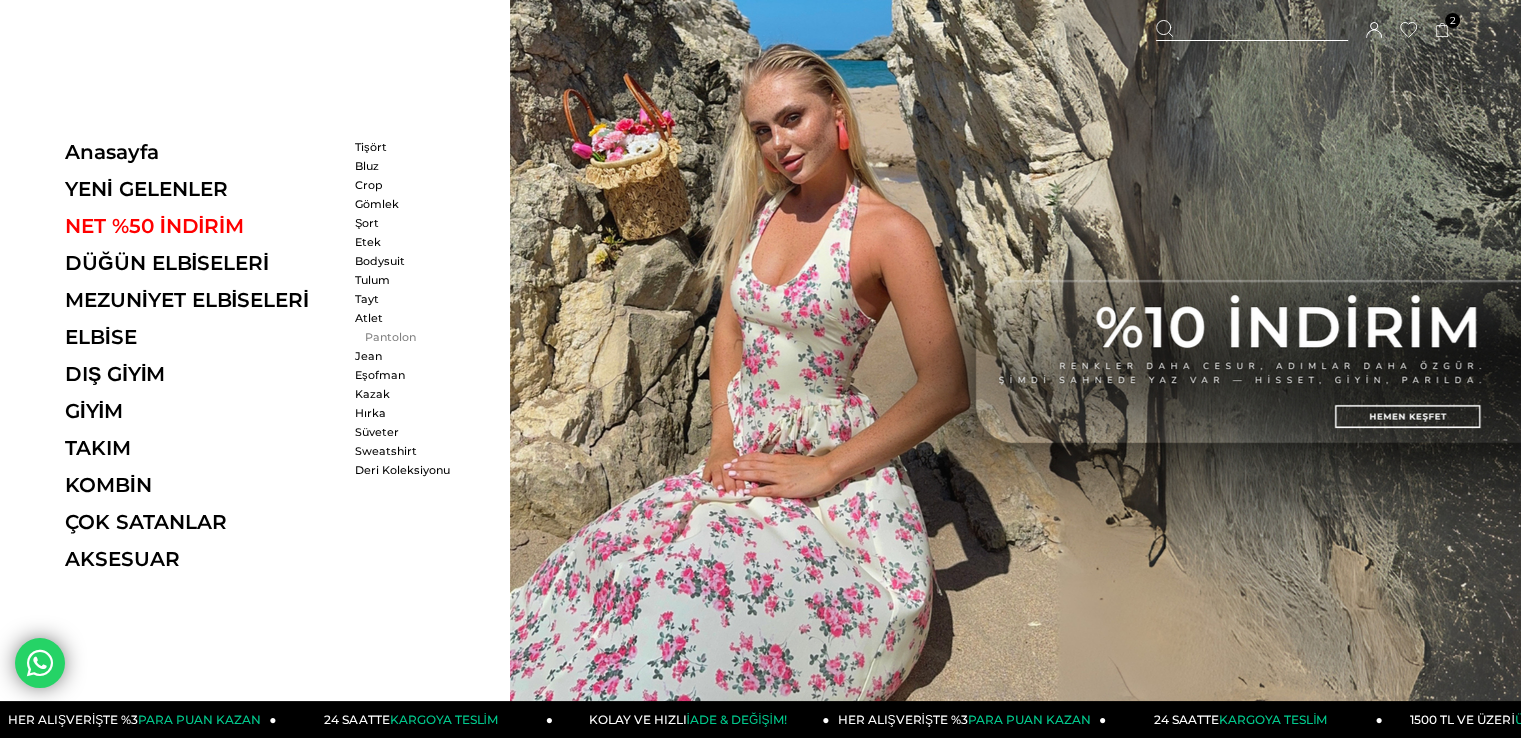 click on "Pantolon" at bounding box center [412, 337] 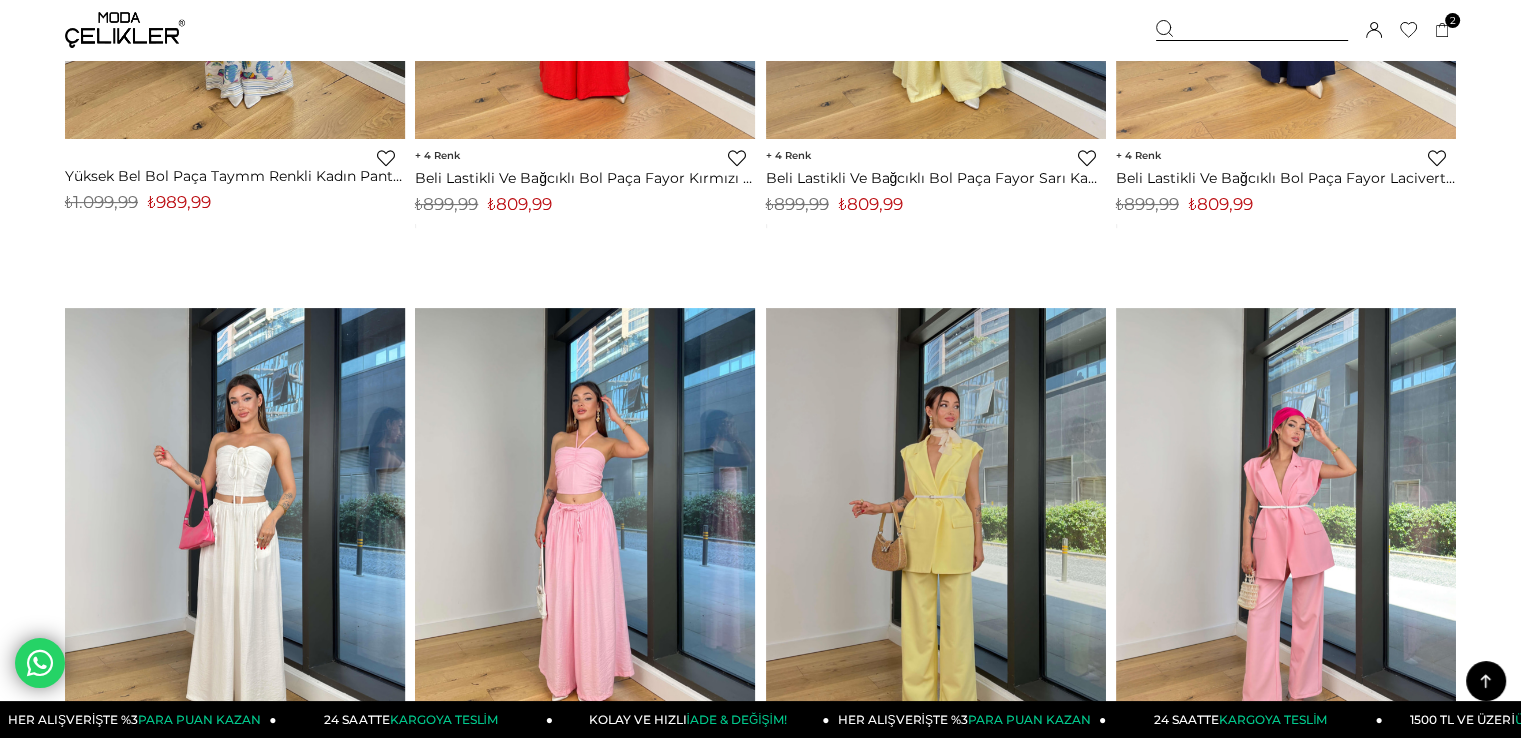 scroll, scrollTop: 800, scrollLeft: 0, axis: vertical 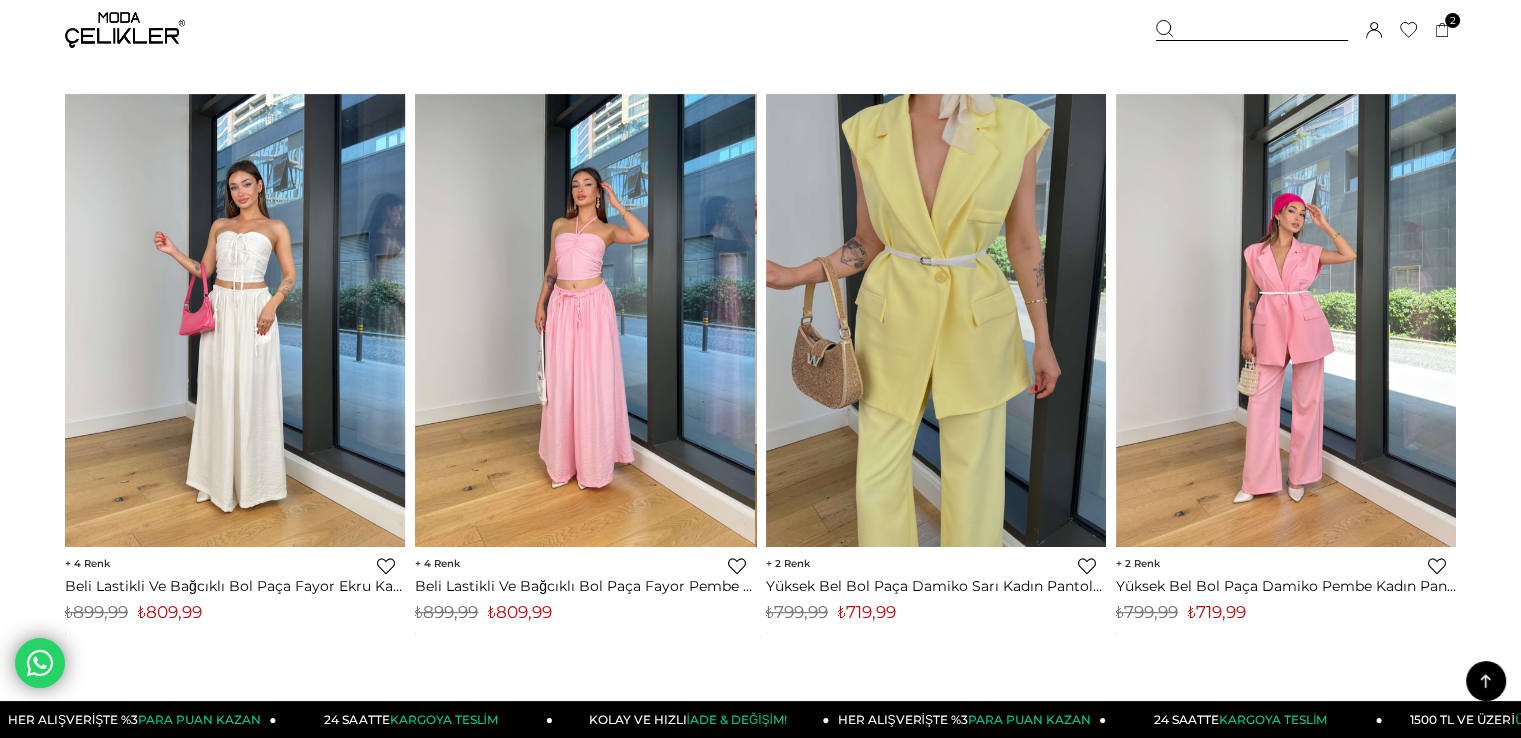 click at bounding box center [936, 320] 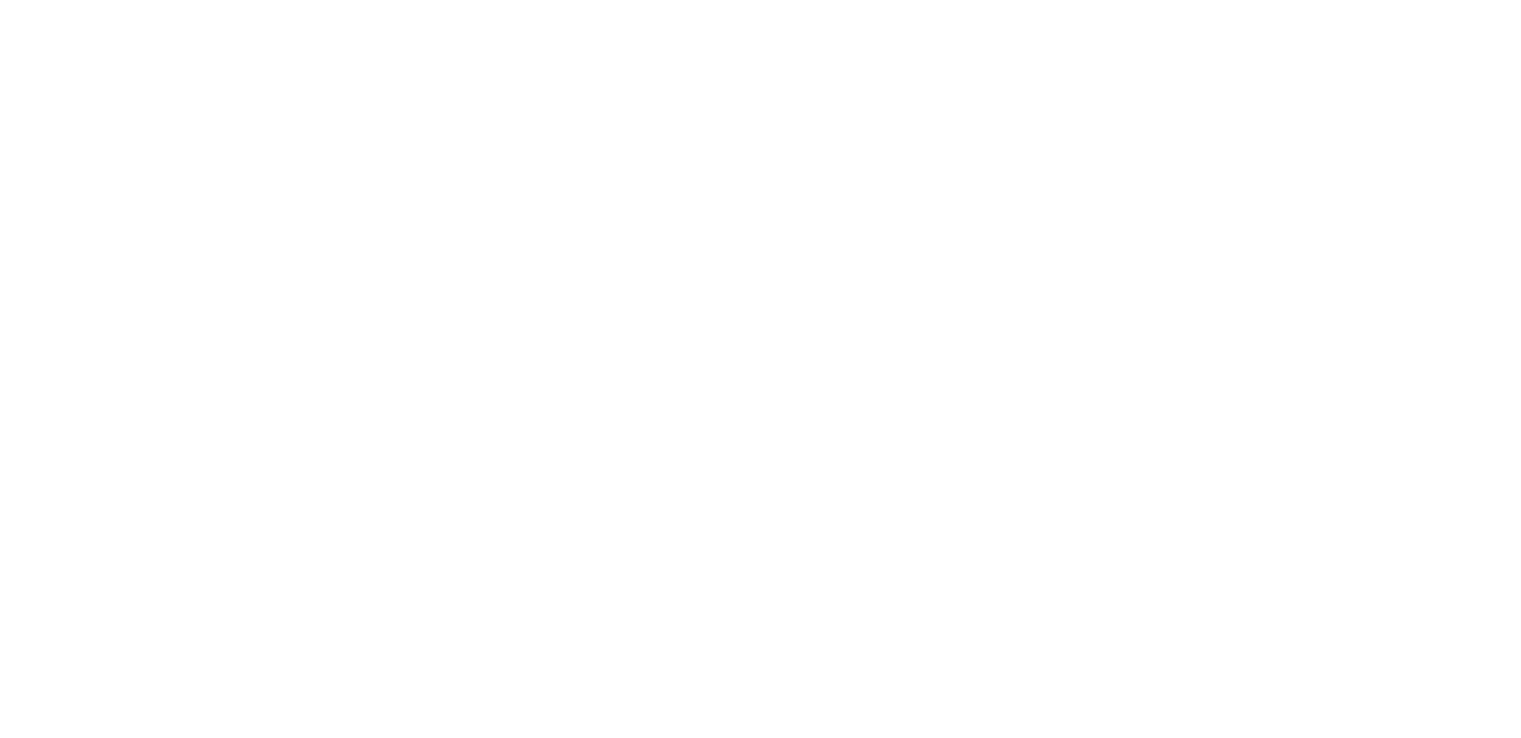 scroll, scrollTop: 0, scrollLeft: 0, axis: both 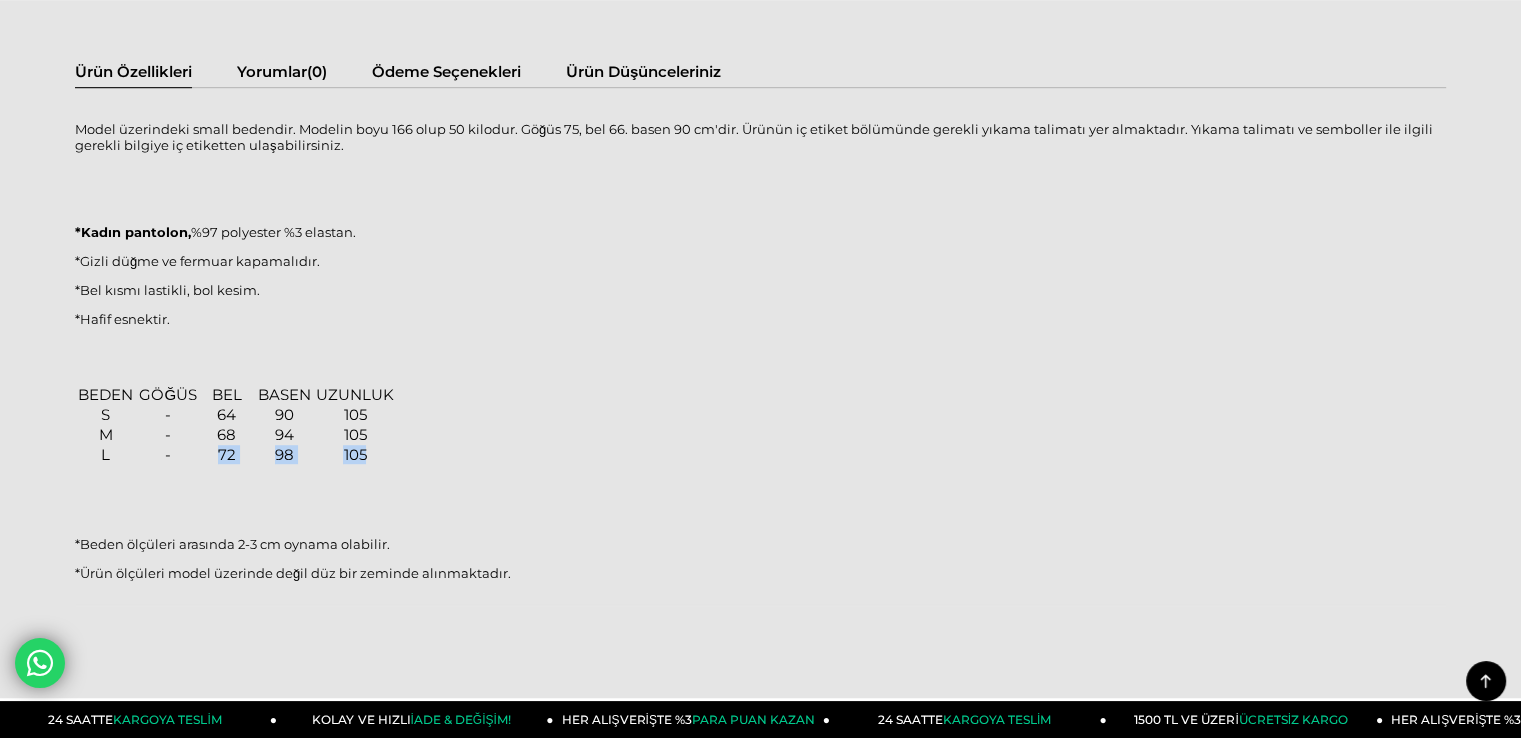 drag, startPoint x: 207, startPoint y: 457, endPoint x: 384, endPoint y: 463, distance: 177.10167 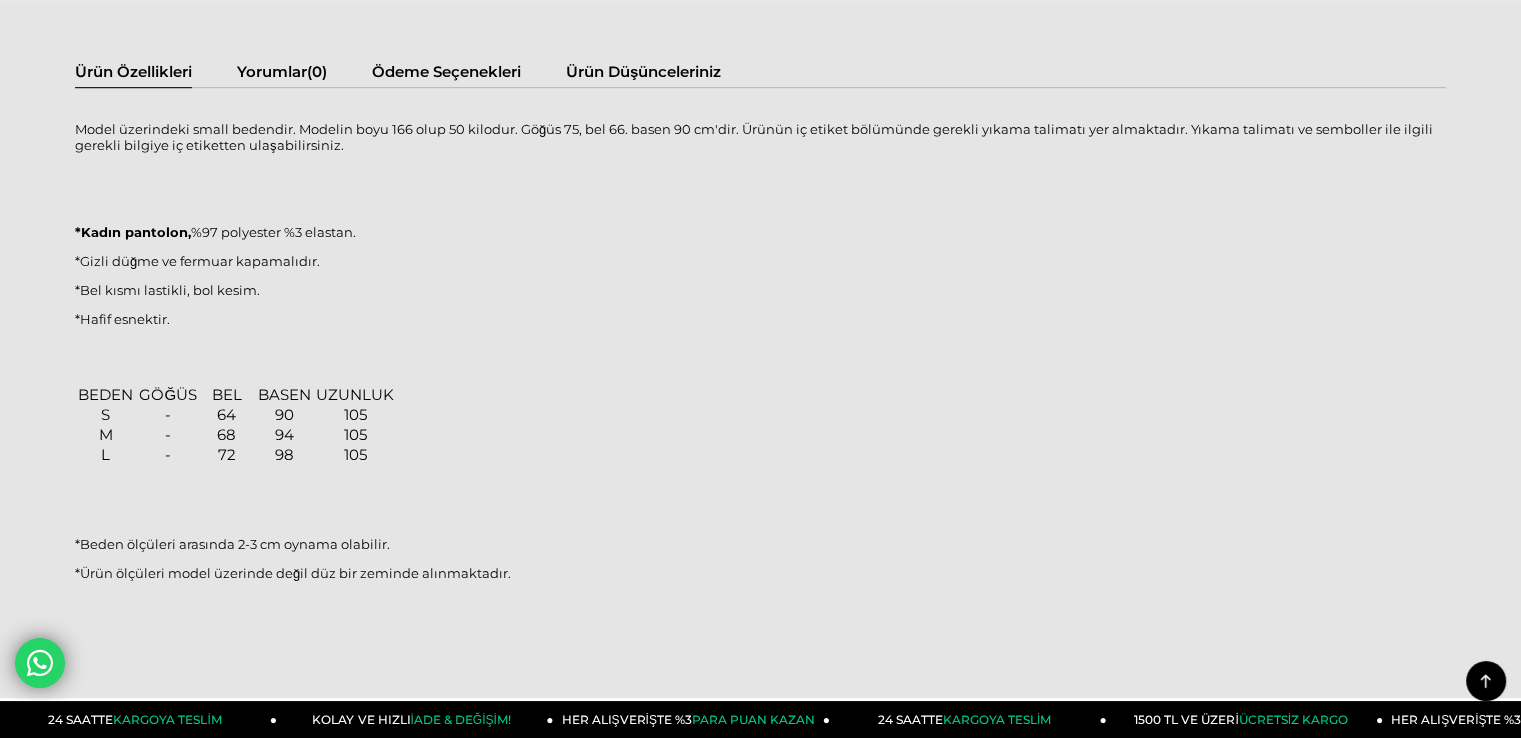 click at bounding box center [760, 486] 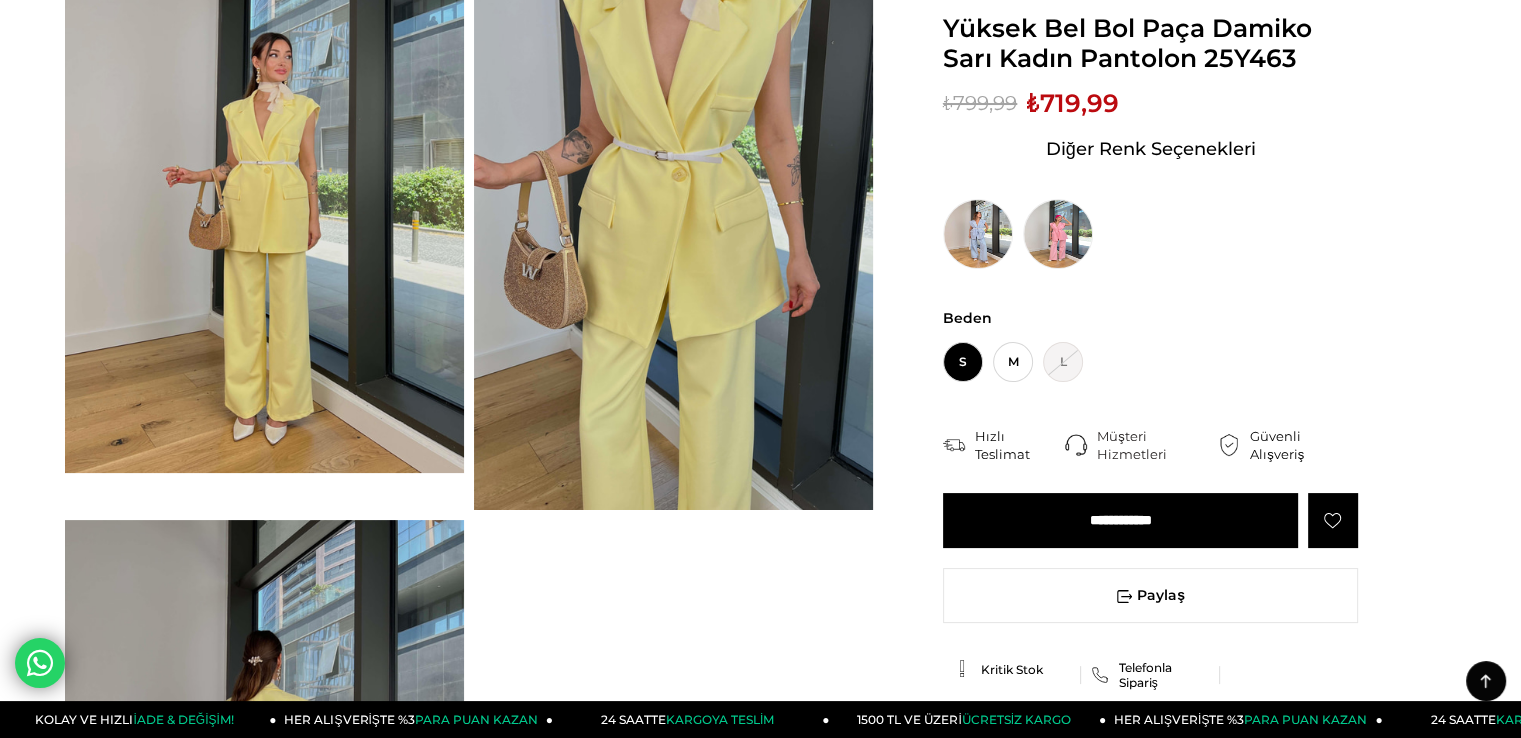 scroll, scrollTop: 0, scrollLeft: 0, axis: both 